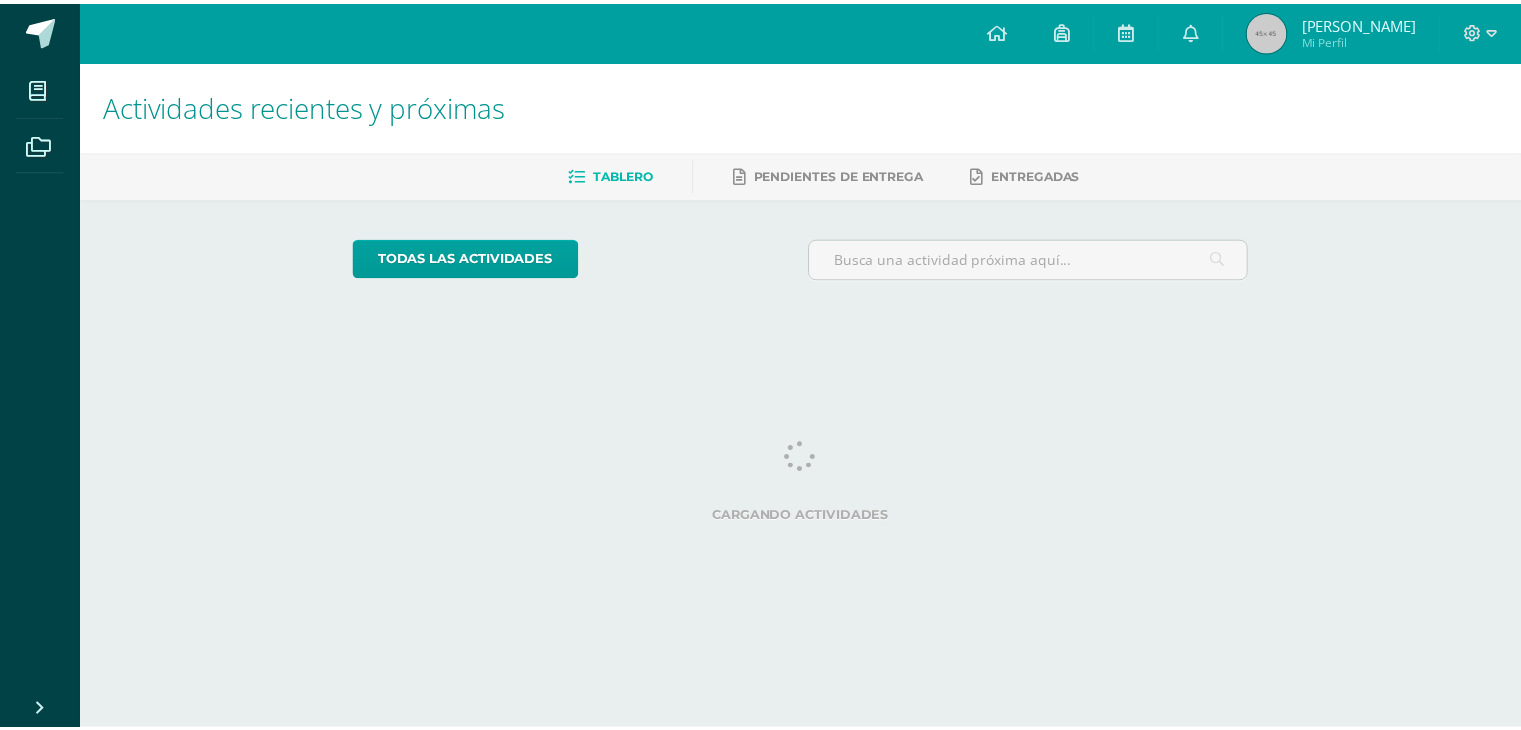 scroll, scrollTop: 0, scrollLeft: 0, axis: both 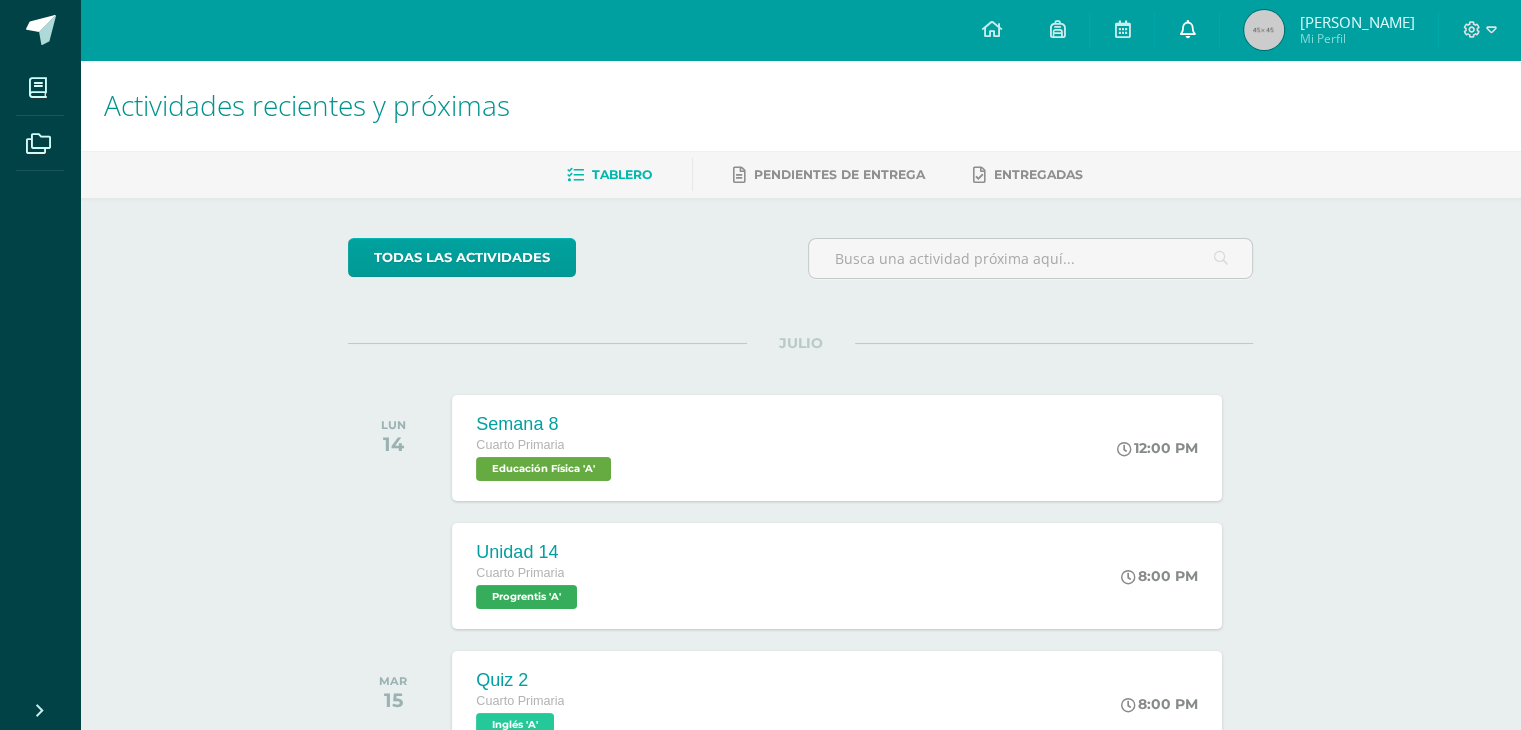 click at bounding box center [1187, 29] 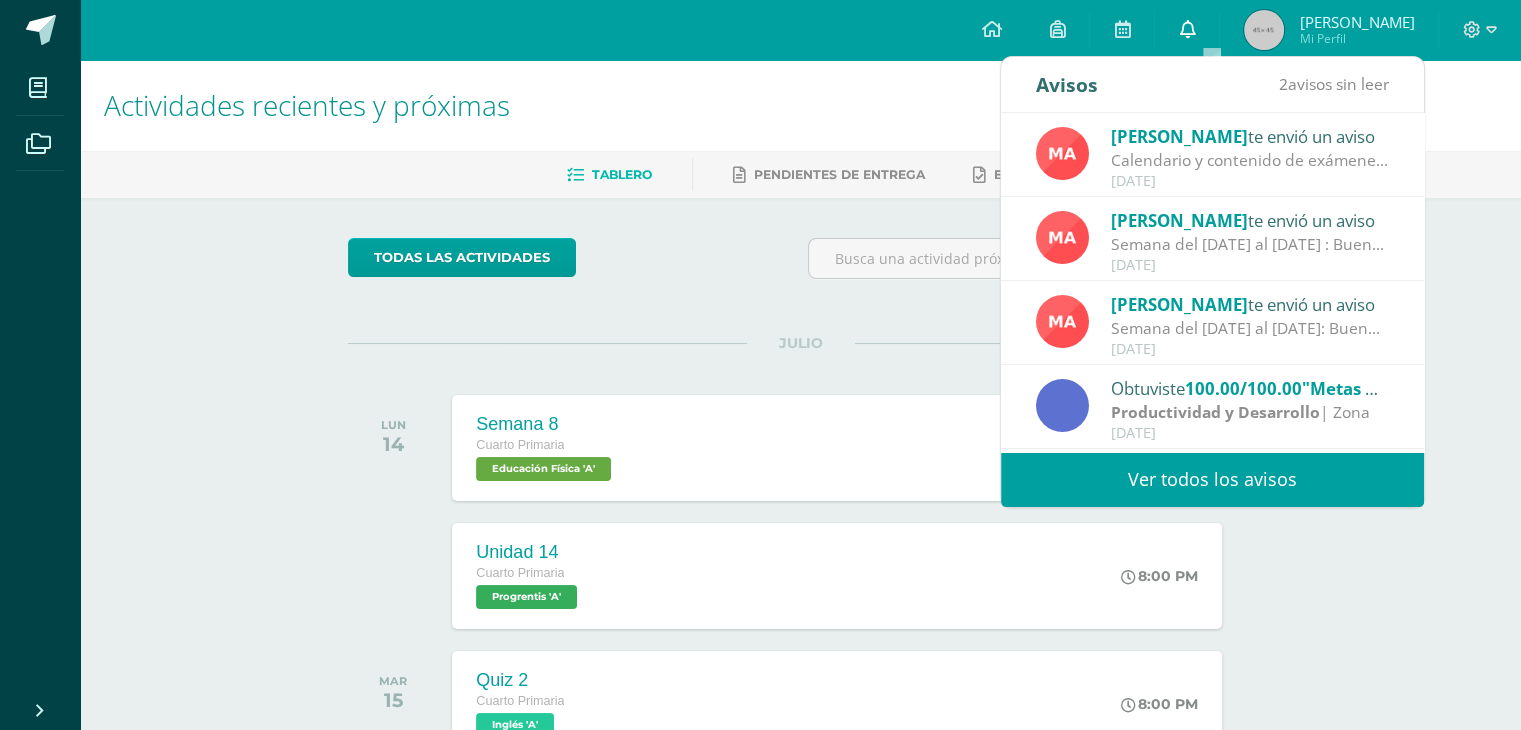click at bounding box center [1187, 29] 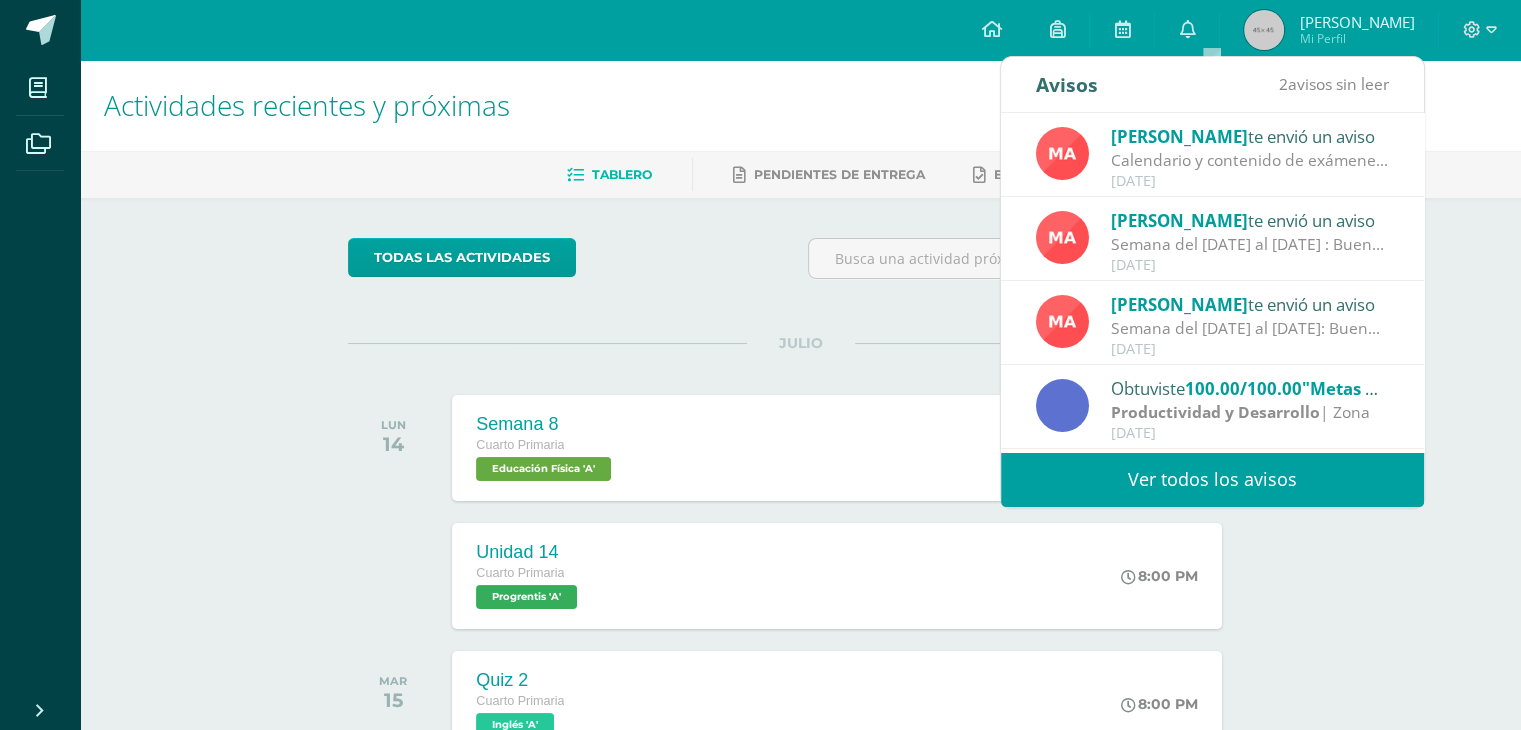 click on "Actividades recientes y próximas" at bounding box center [800, 105] 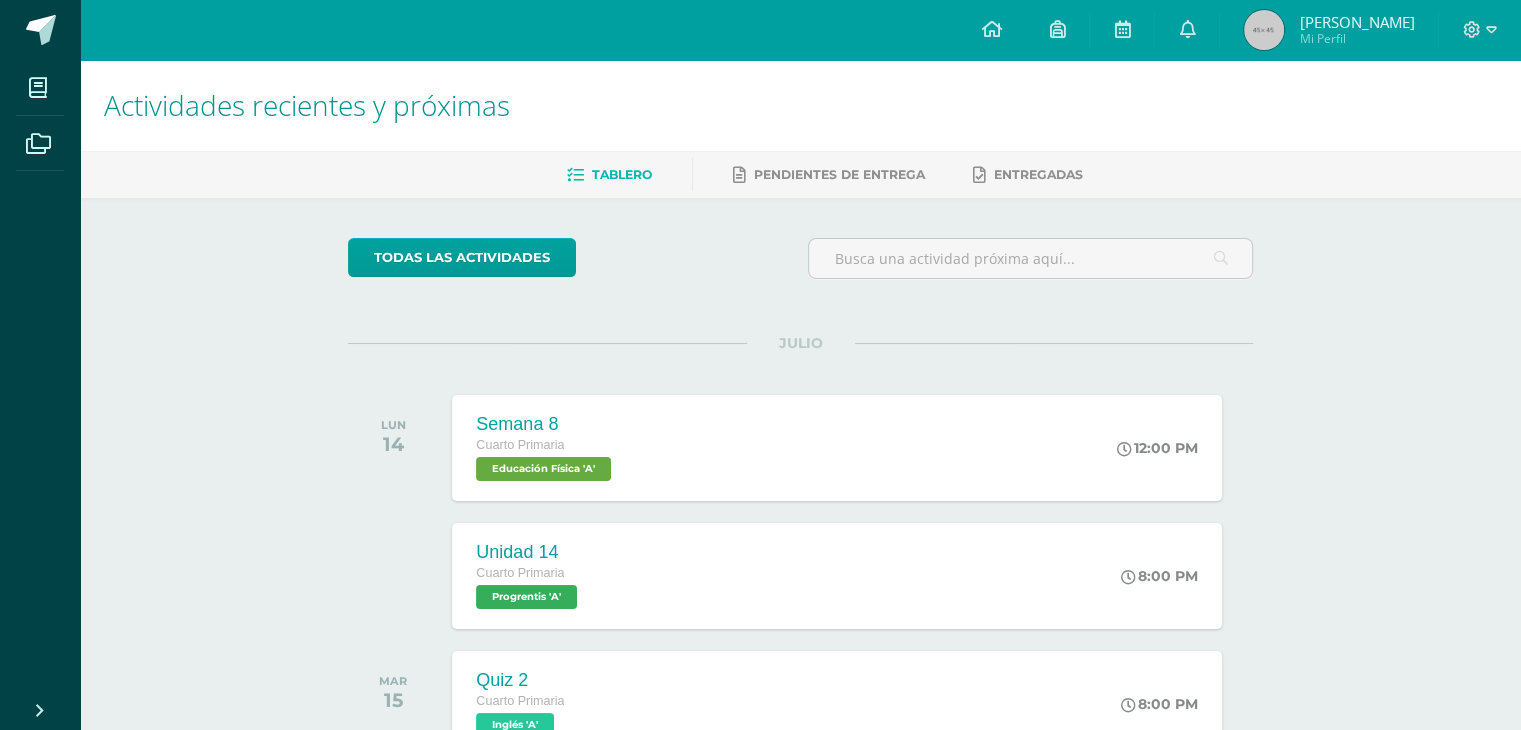 click on "Actividades recientes y próximas" at bounding box center [800, 105] 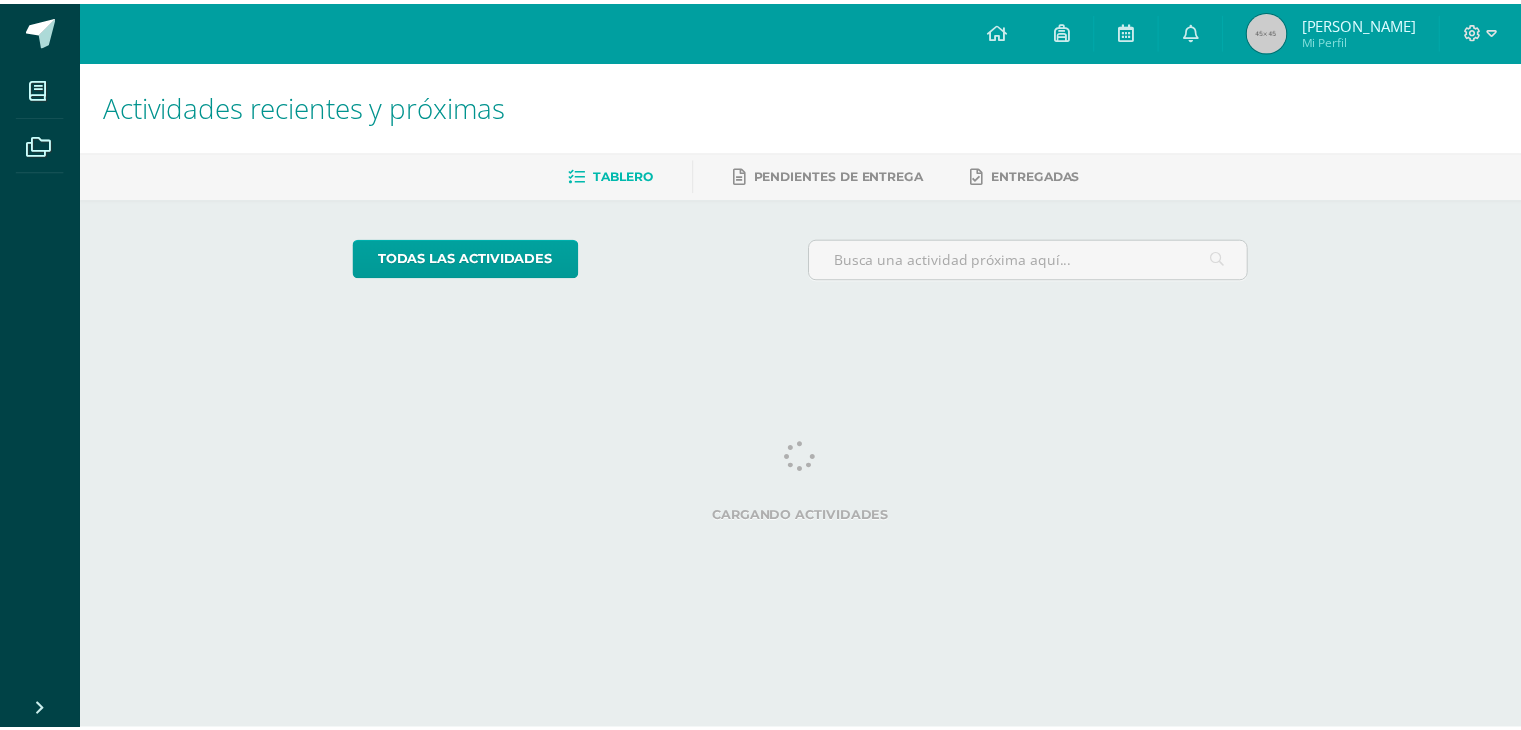 scroll, scrollTop: 0, scrollLeft: 0, axis: both 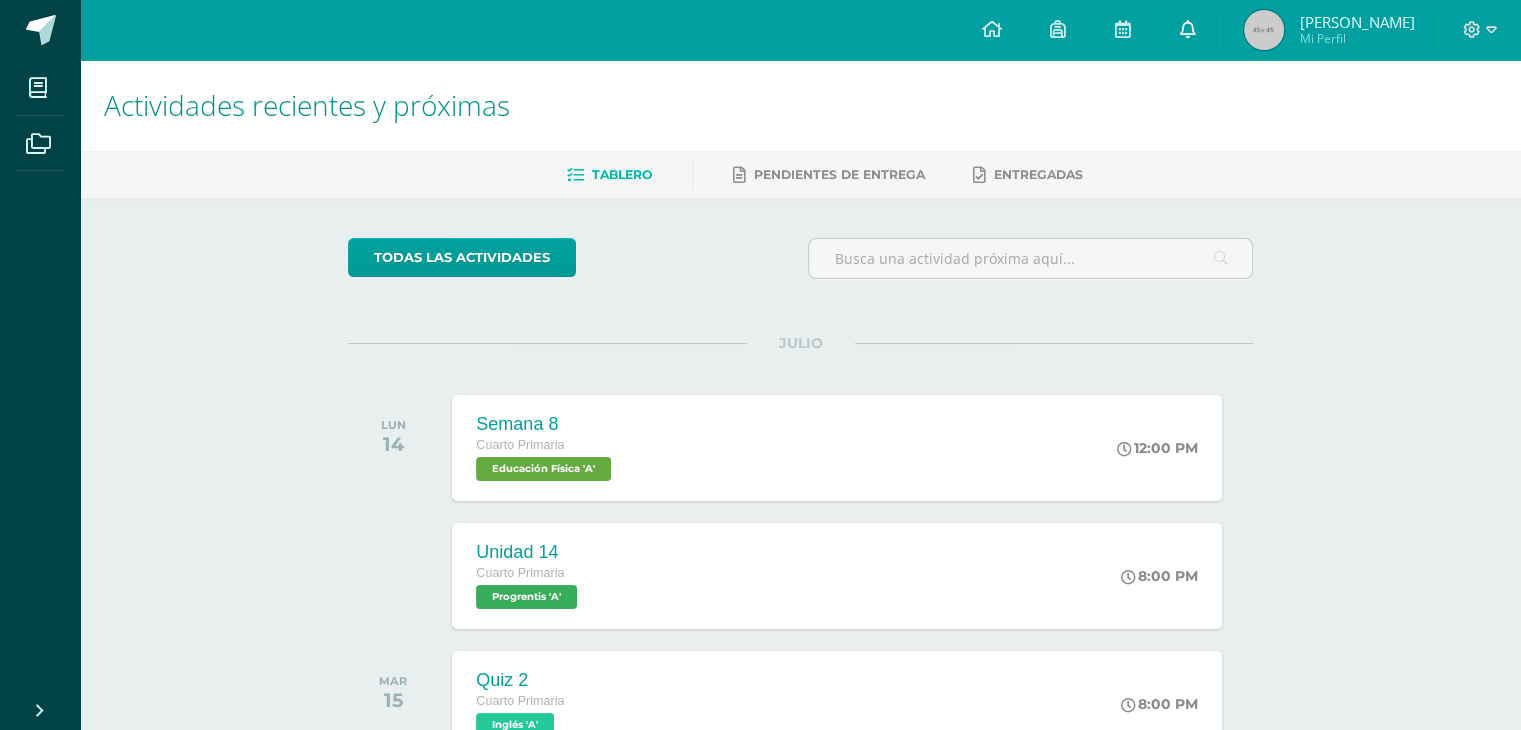click at bounding box center (1187, 29) 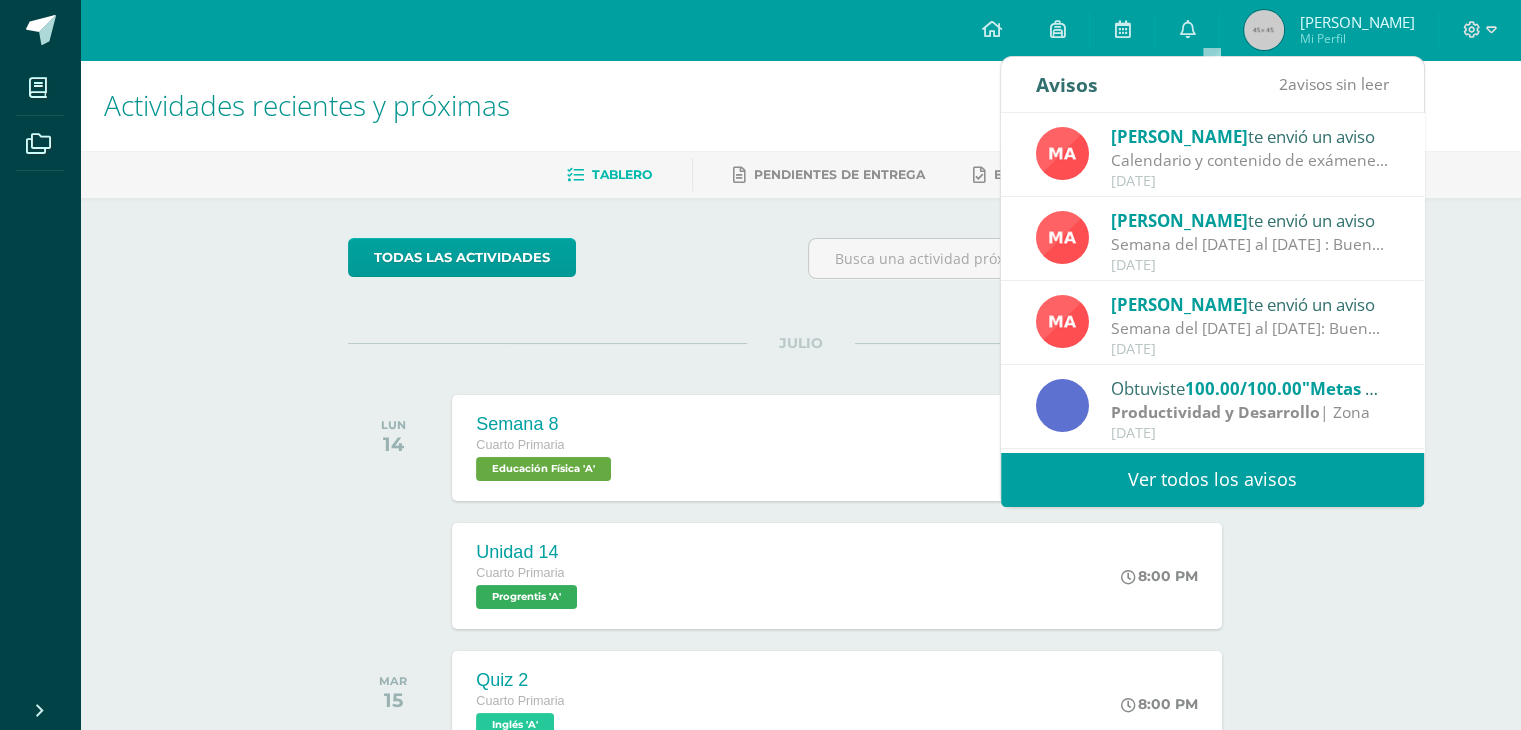 click on "Ver todos los avisos" at bounding box center (1212, 479) 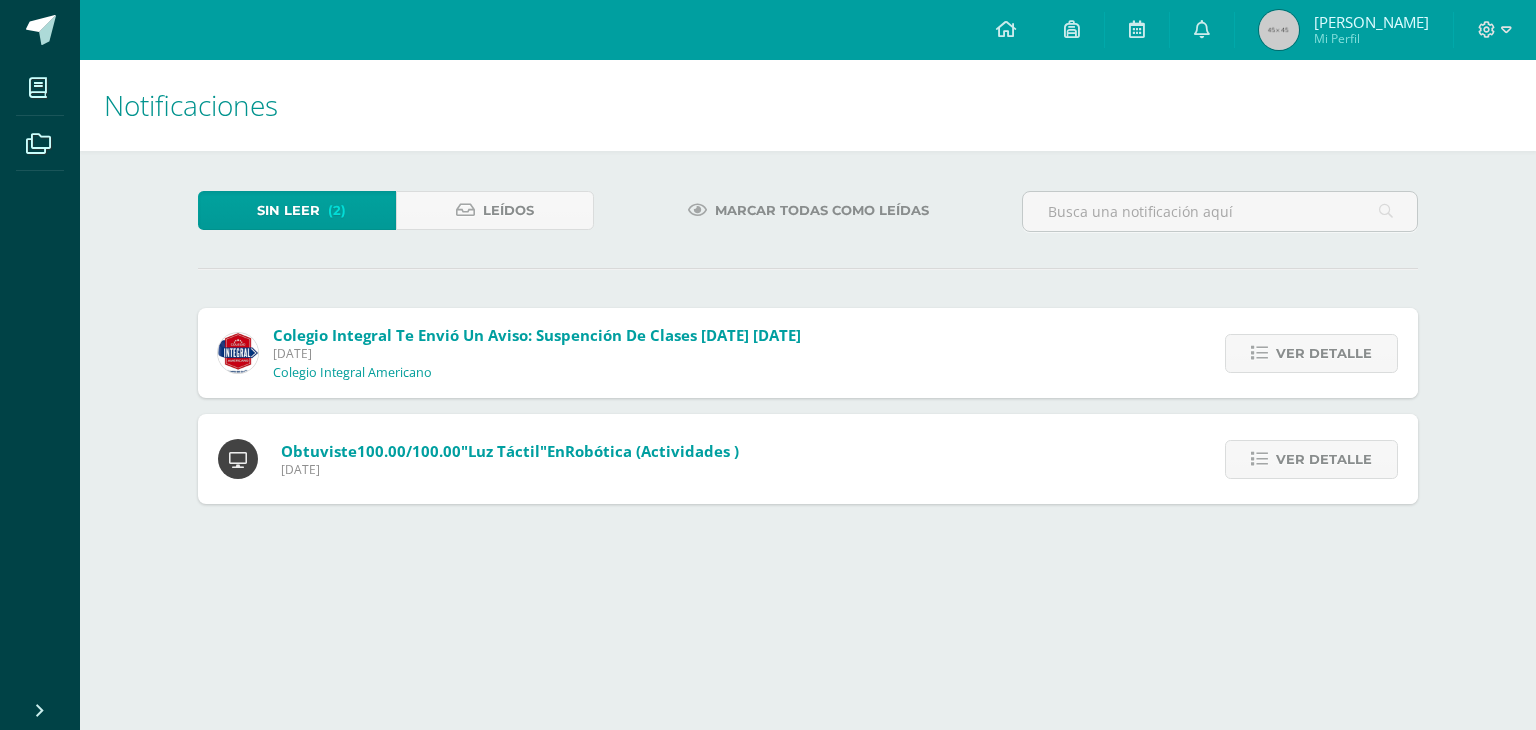 scroll, scrollTop: 0, scrollLeft: 0, axis: both 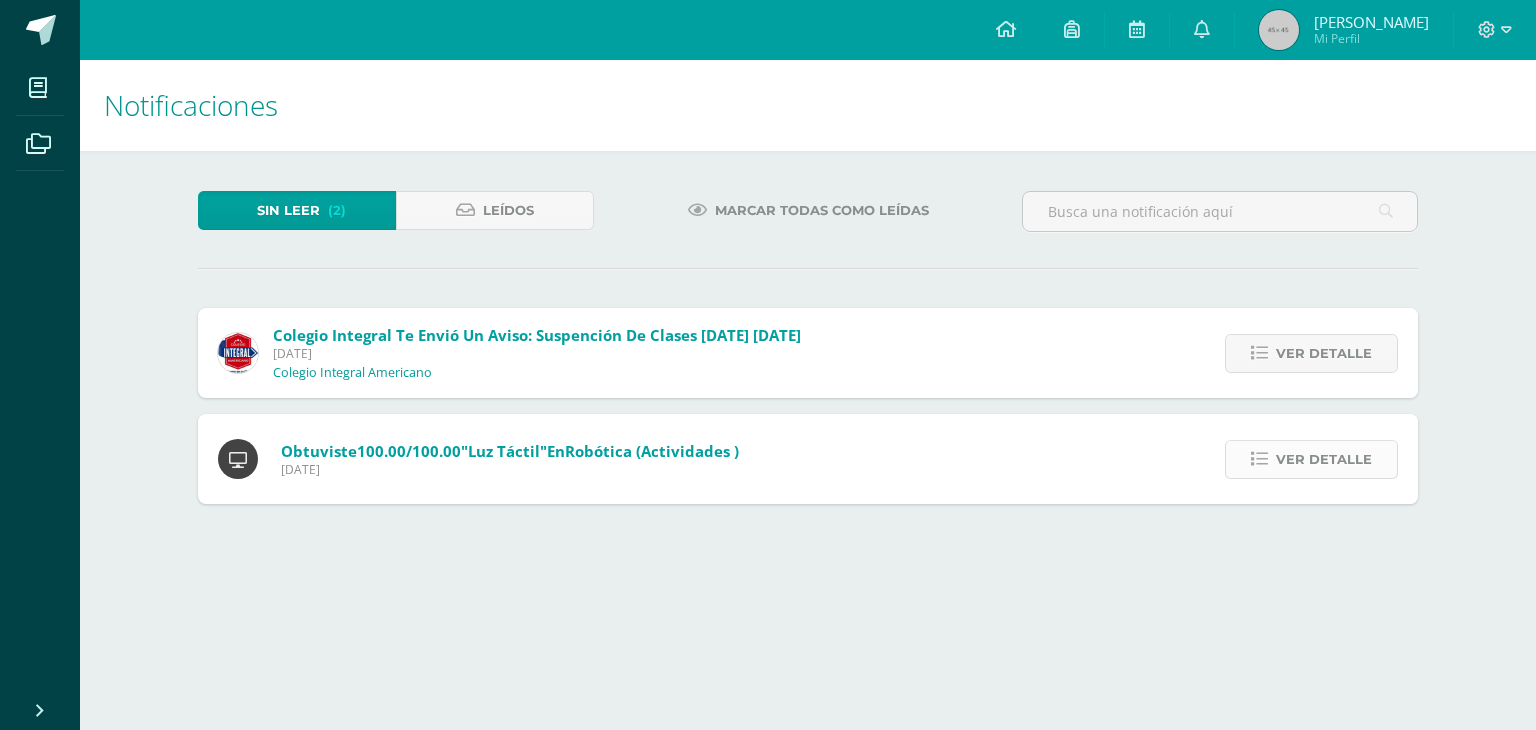 click at bounding box center (1259, 459) 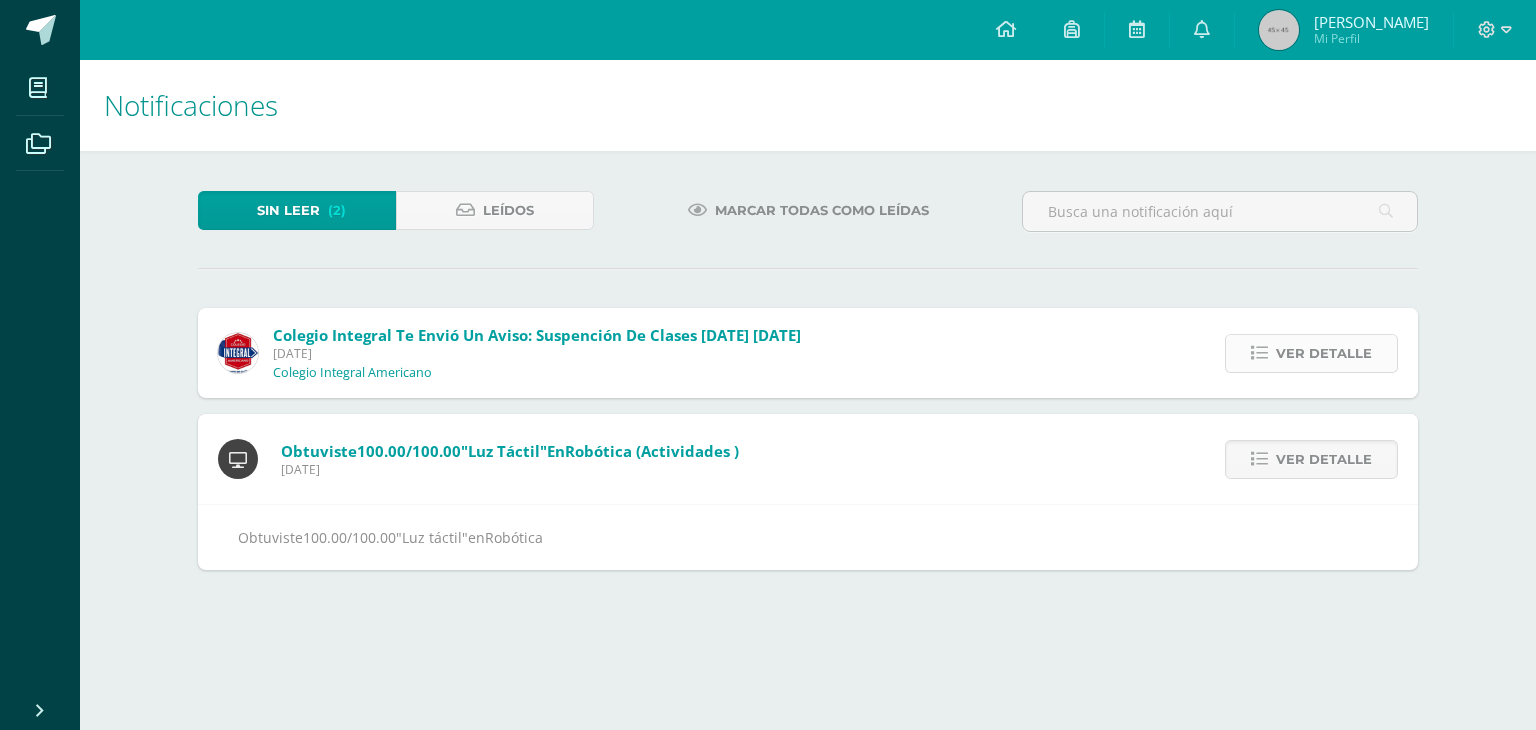 click on "Ver detalle" at bounding box center [1311, 353] 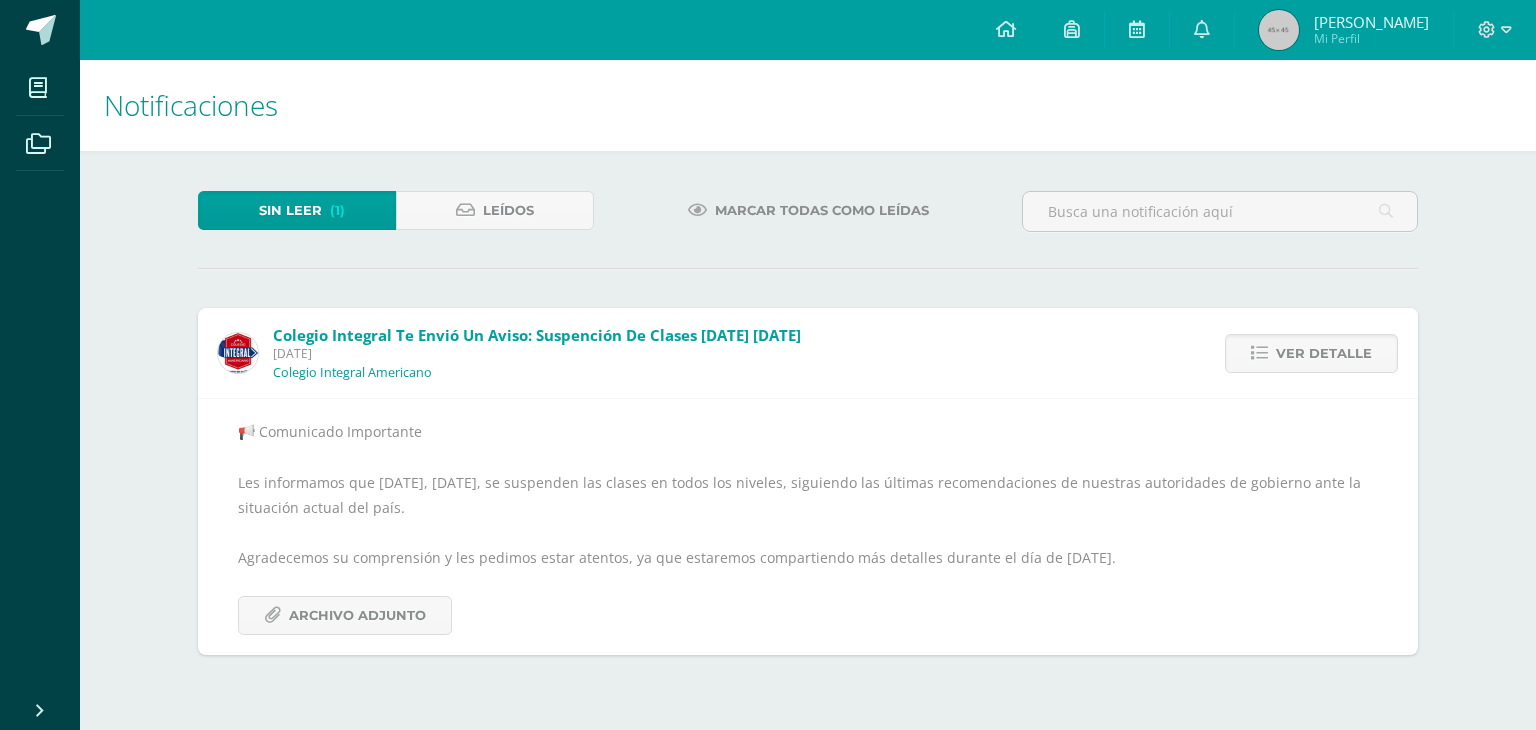 click on "Sin leer" at bounding box center [290, 210] 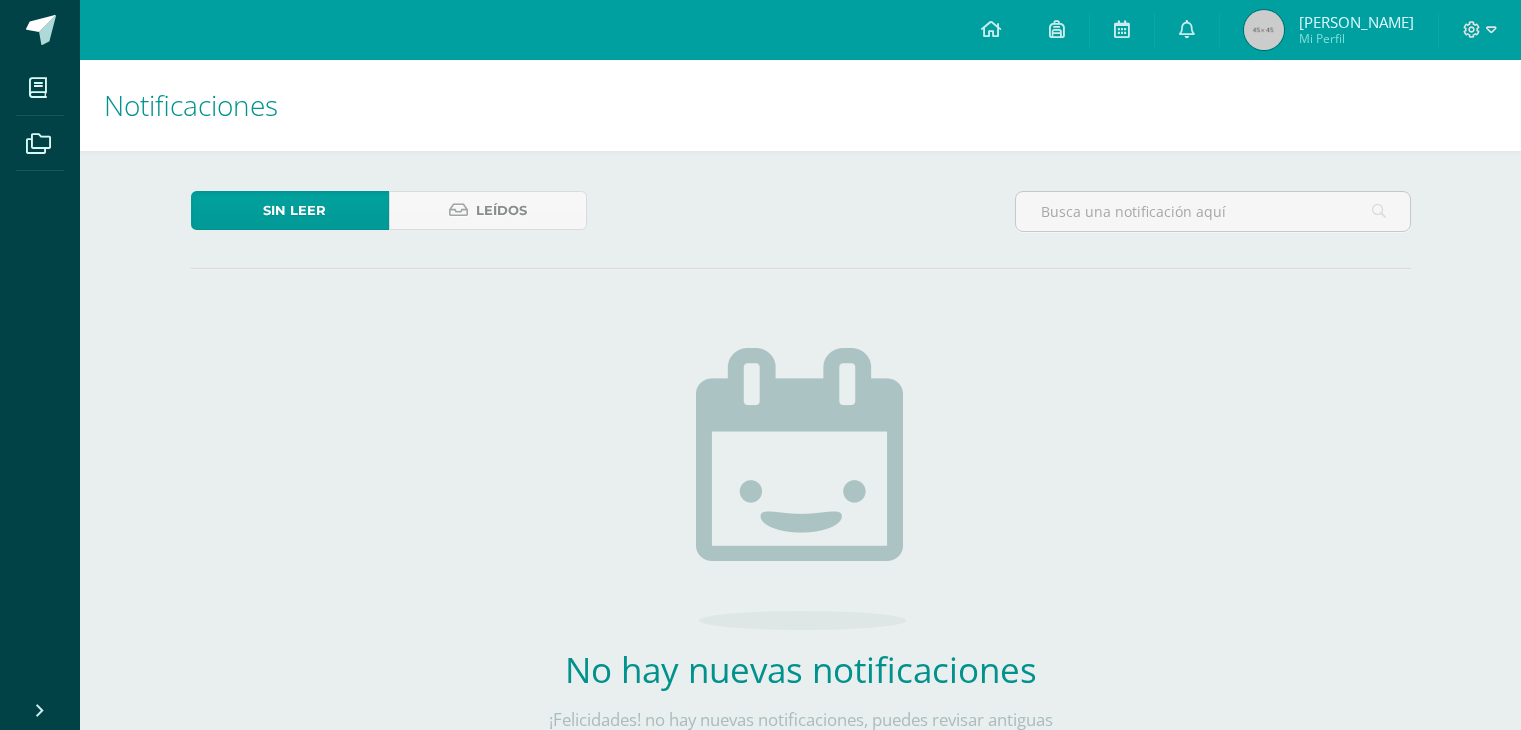 scroll, scrollTop: 0, scrollLeft: 0, axis: both 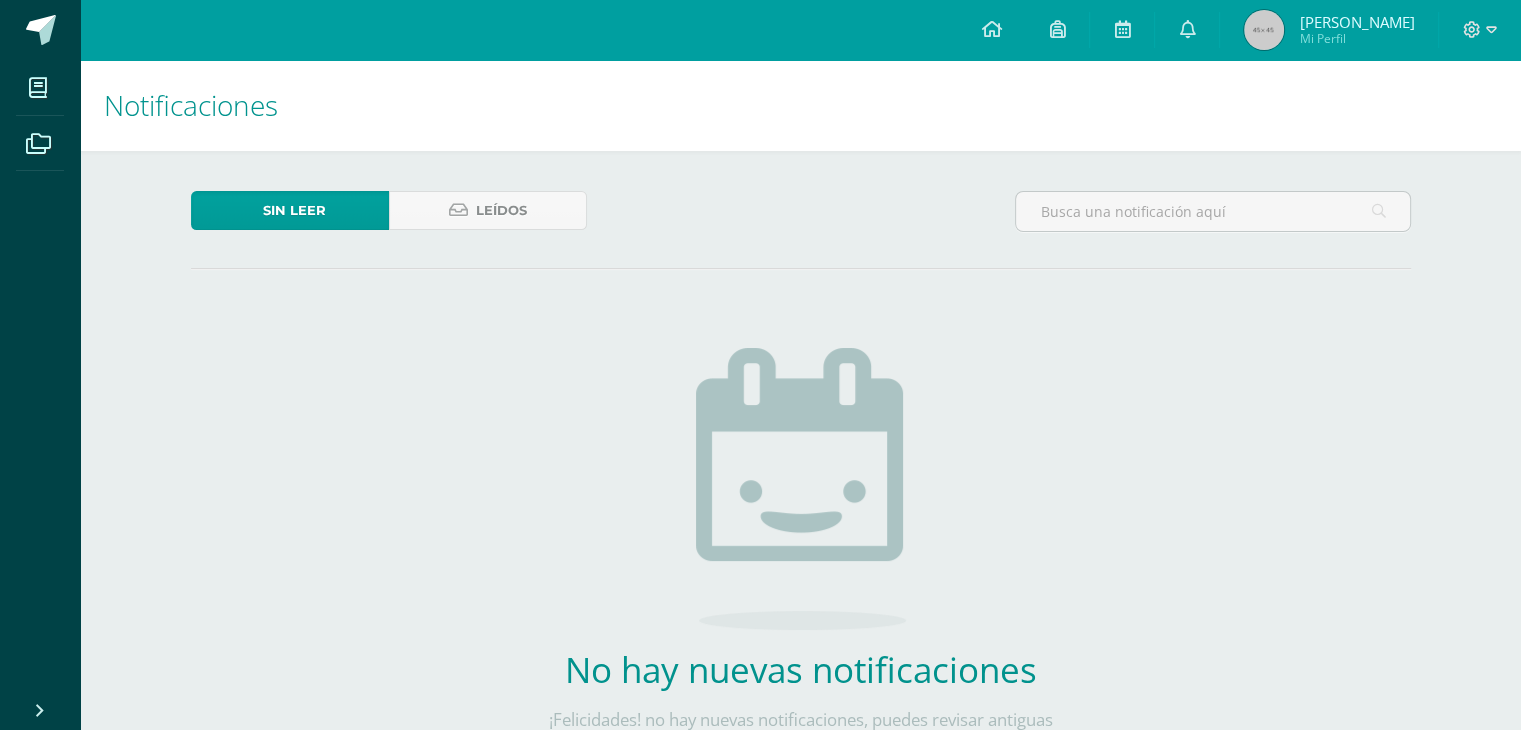 click on "Sin leer" at bounding box center [294, 210] 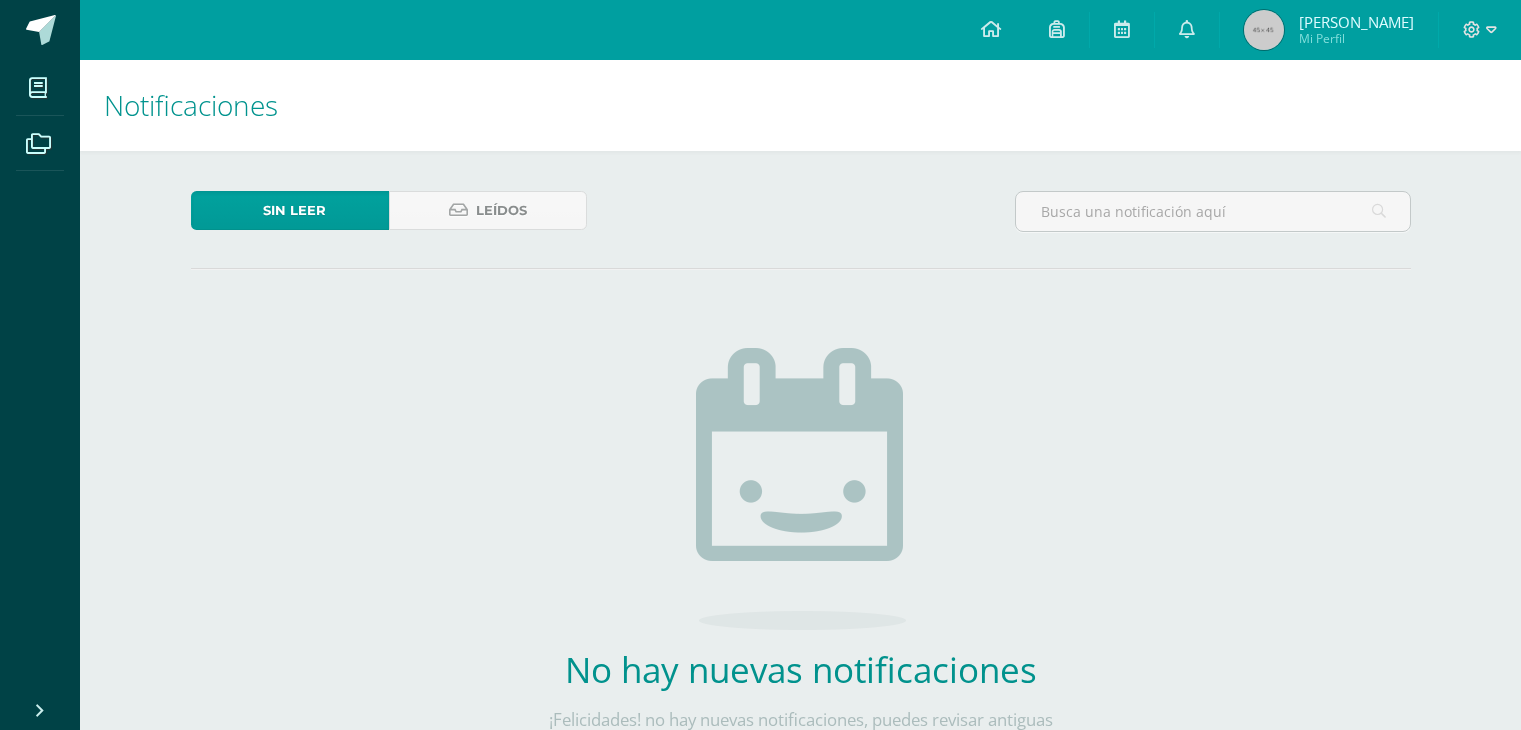 scroll, scrollTop: 0, scrollLeft: 0, axis: both 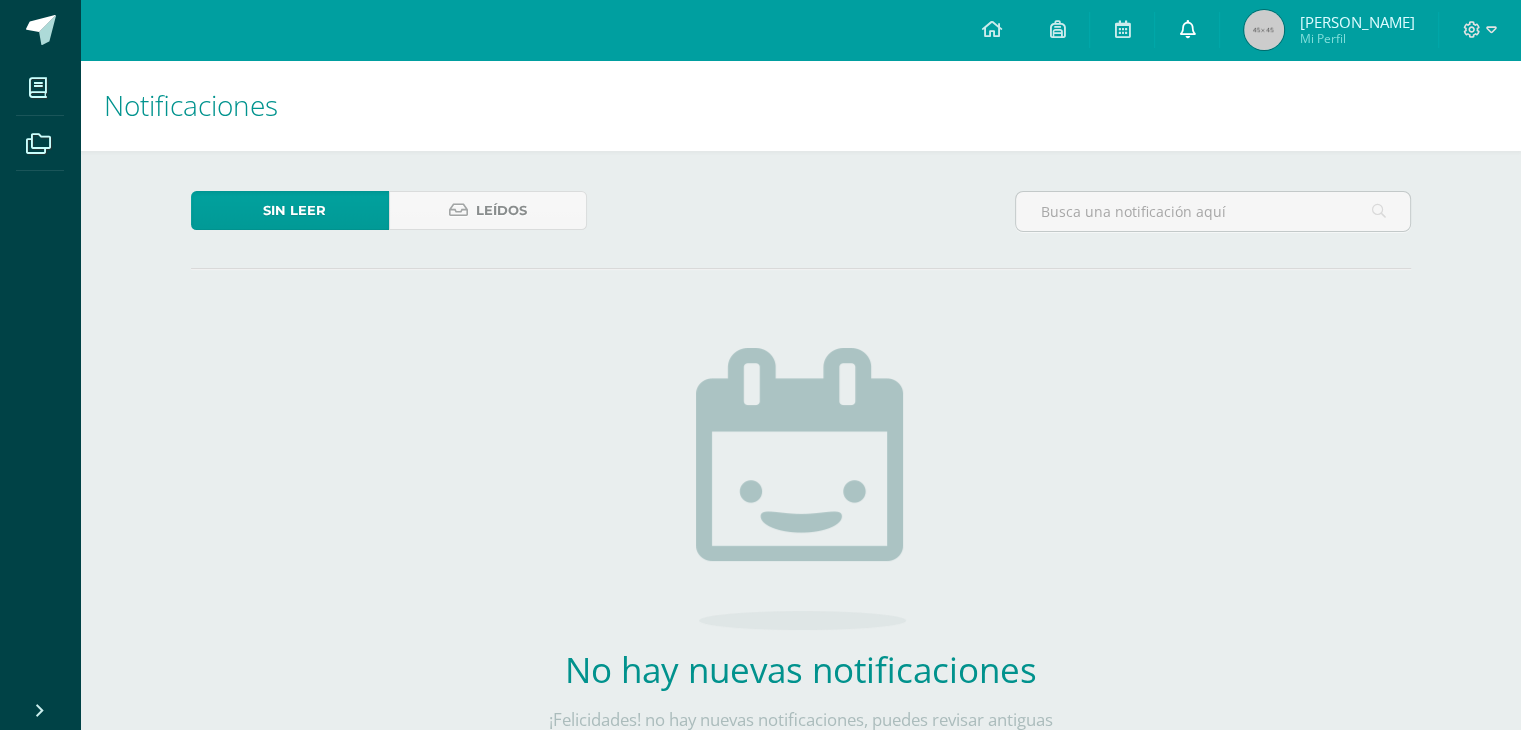 click at bounding box center [1187, 29] 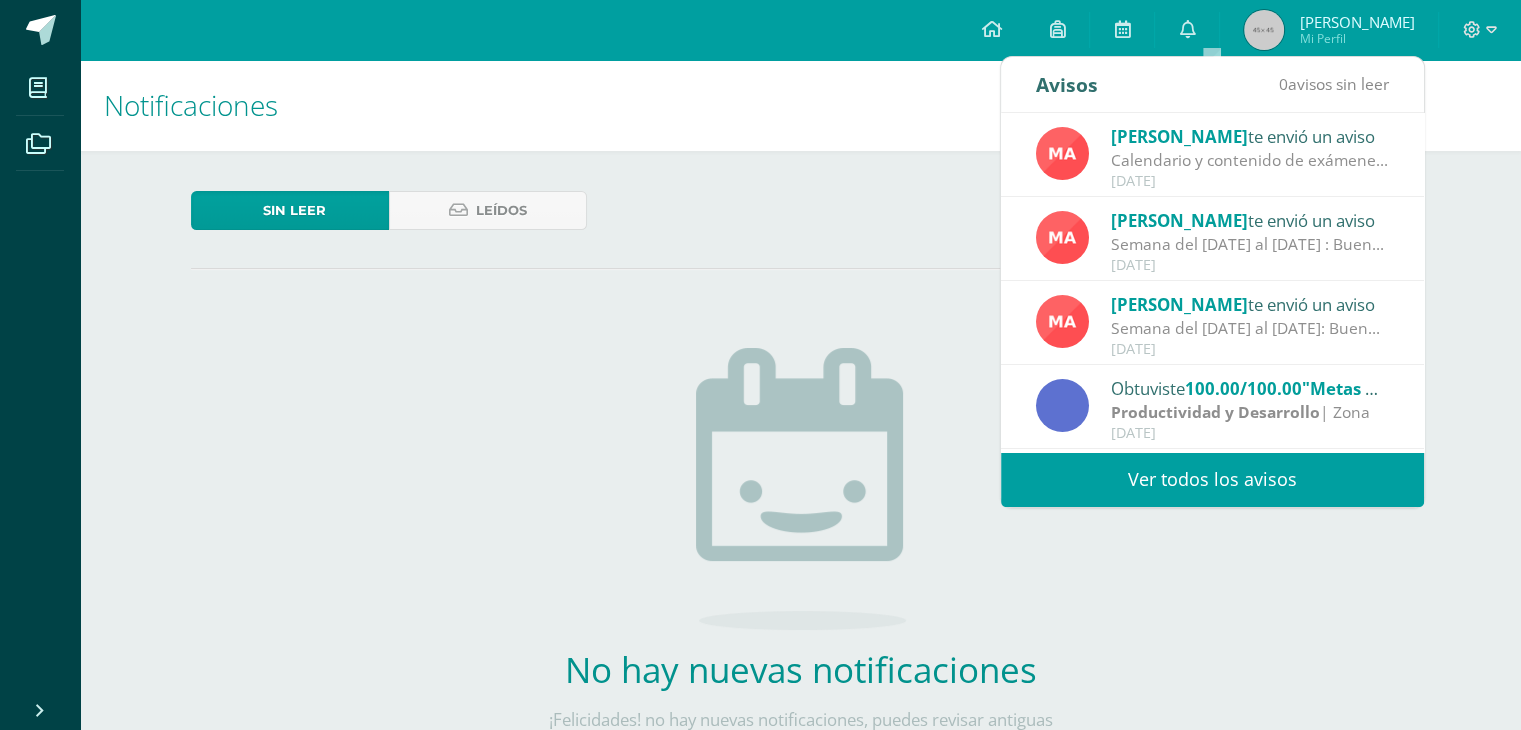 click on "Ver todos los avisos" at bounding box center [1212, 479] 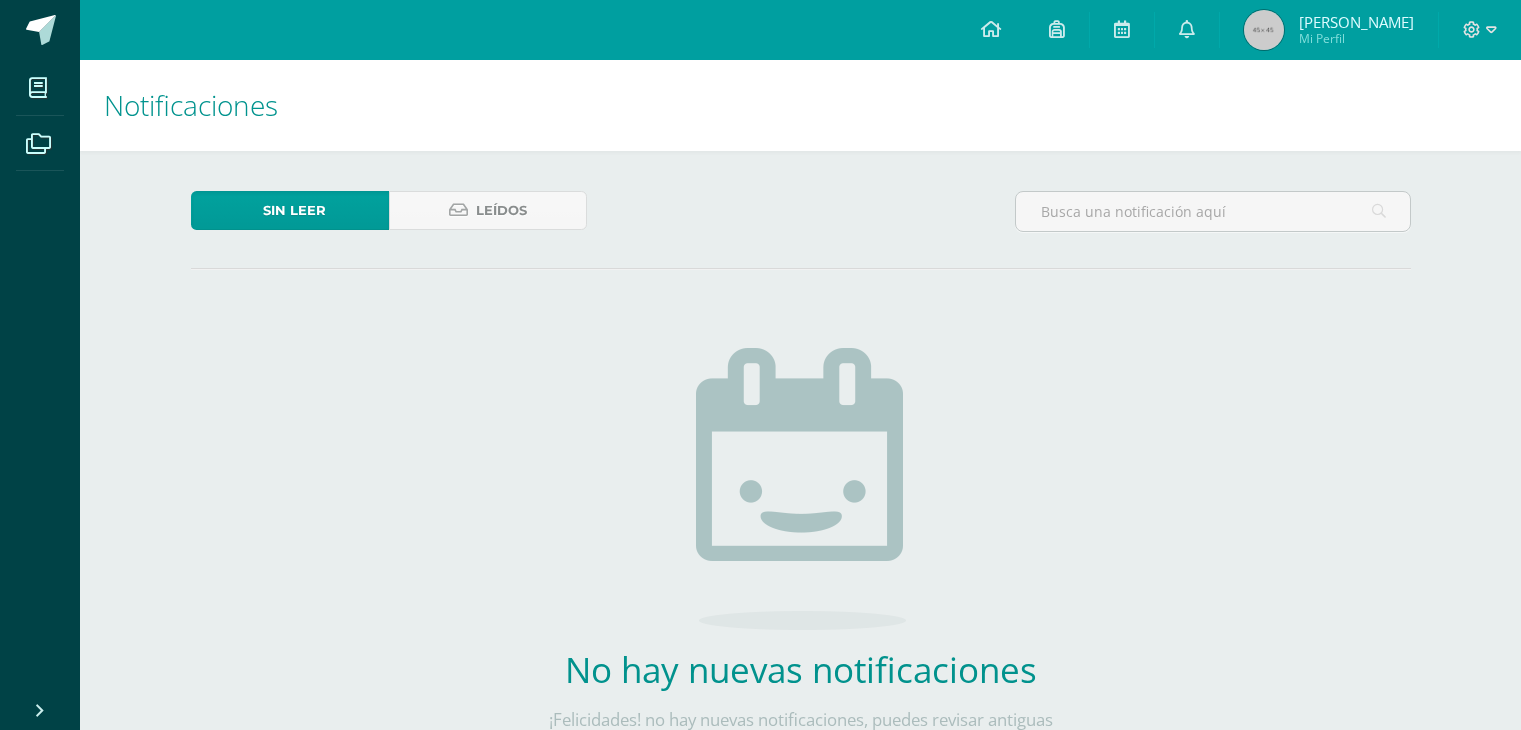 scroll, scrollTop: 0, scrollLeft: 0, axis: both 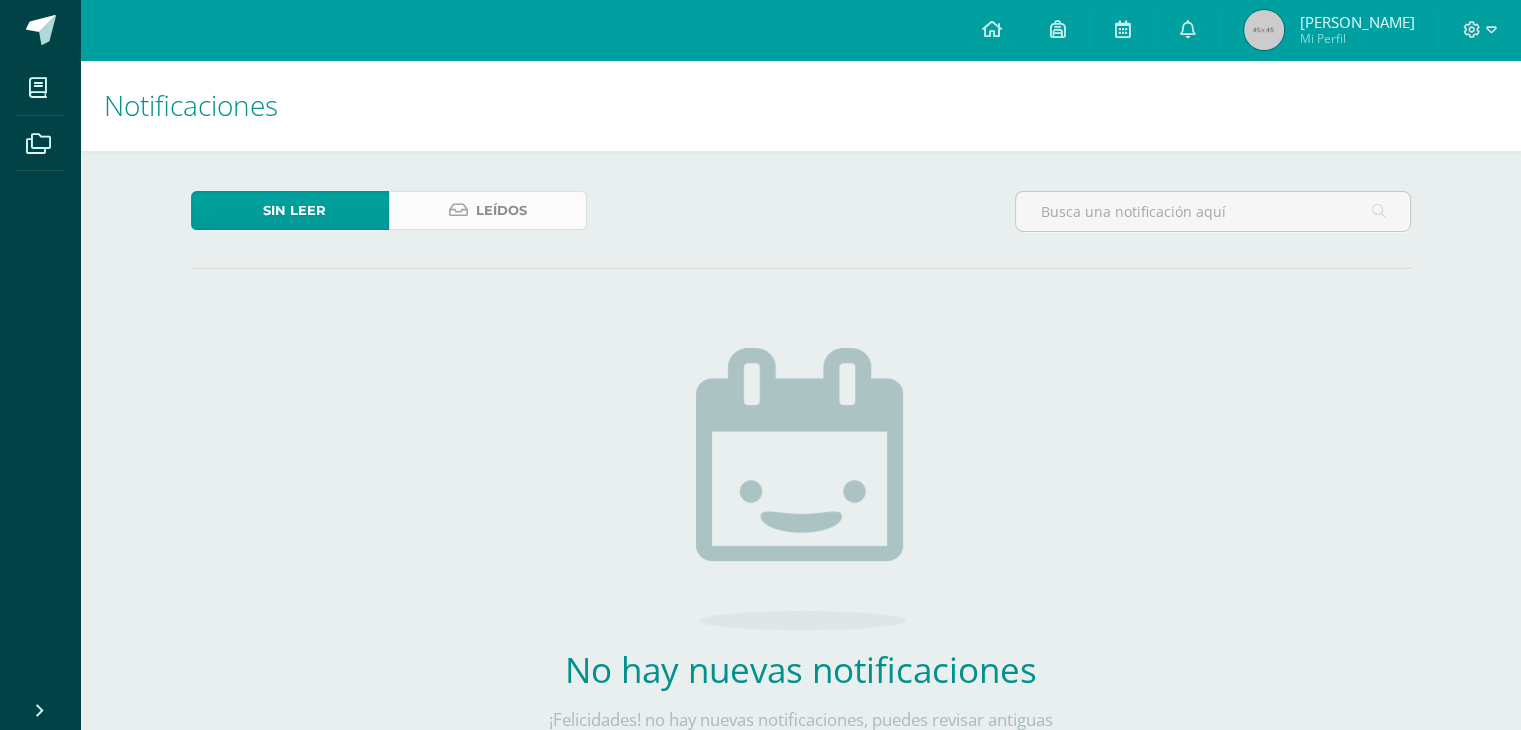 click at bounding box center [458, 210] 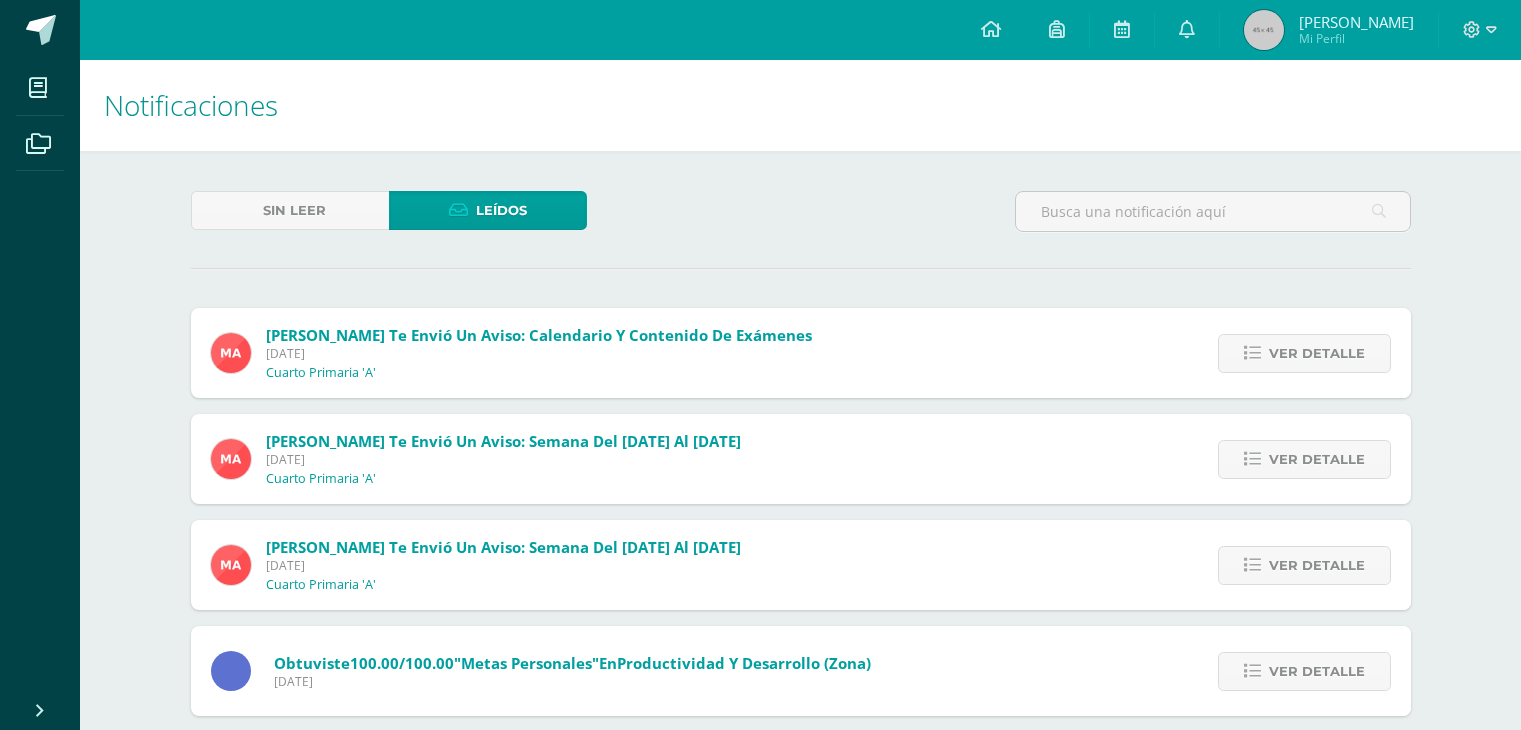 scroll, scrollTop: 0, scrollLeft: 0, axis: both 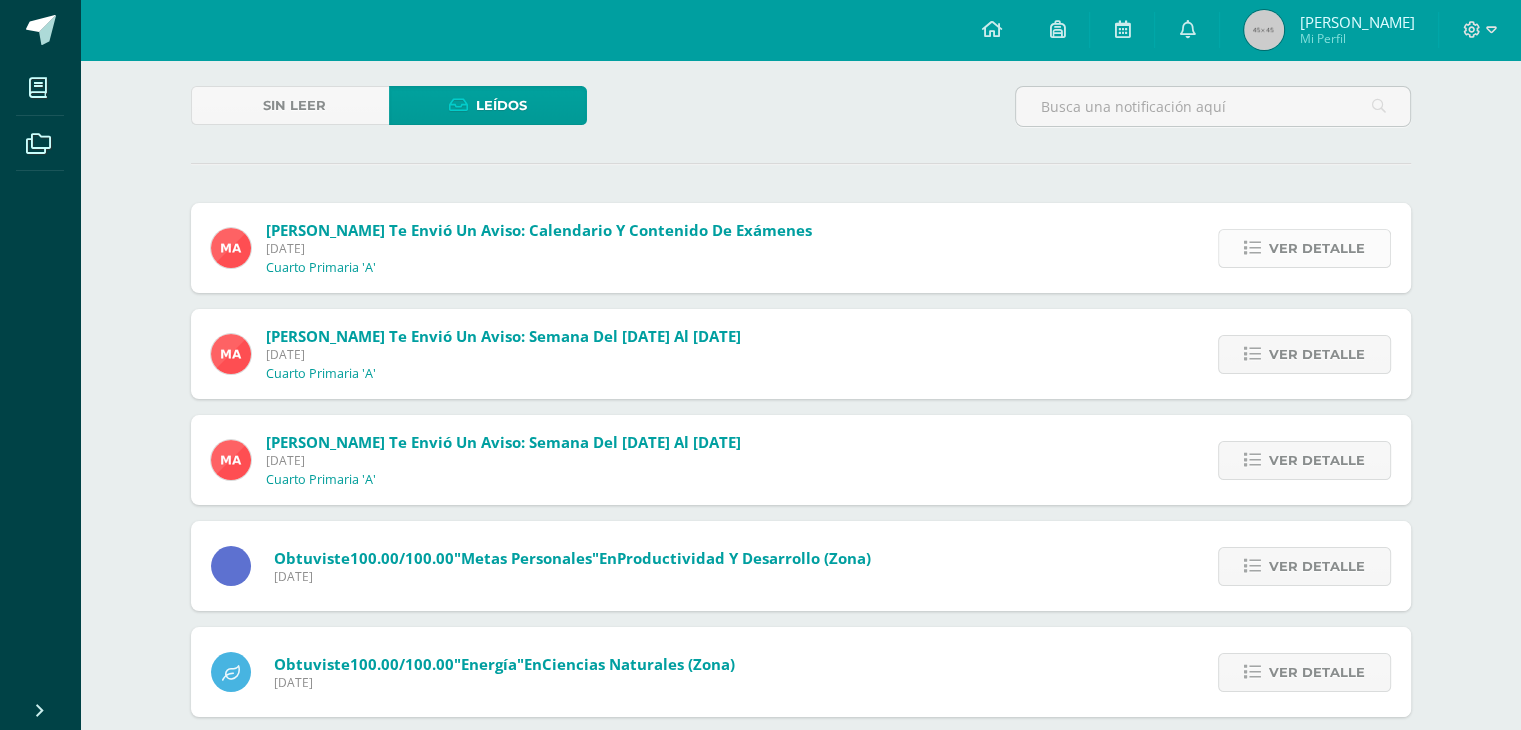 click on "Ver detalle" at bounding box center [1317, 248] 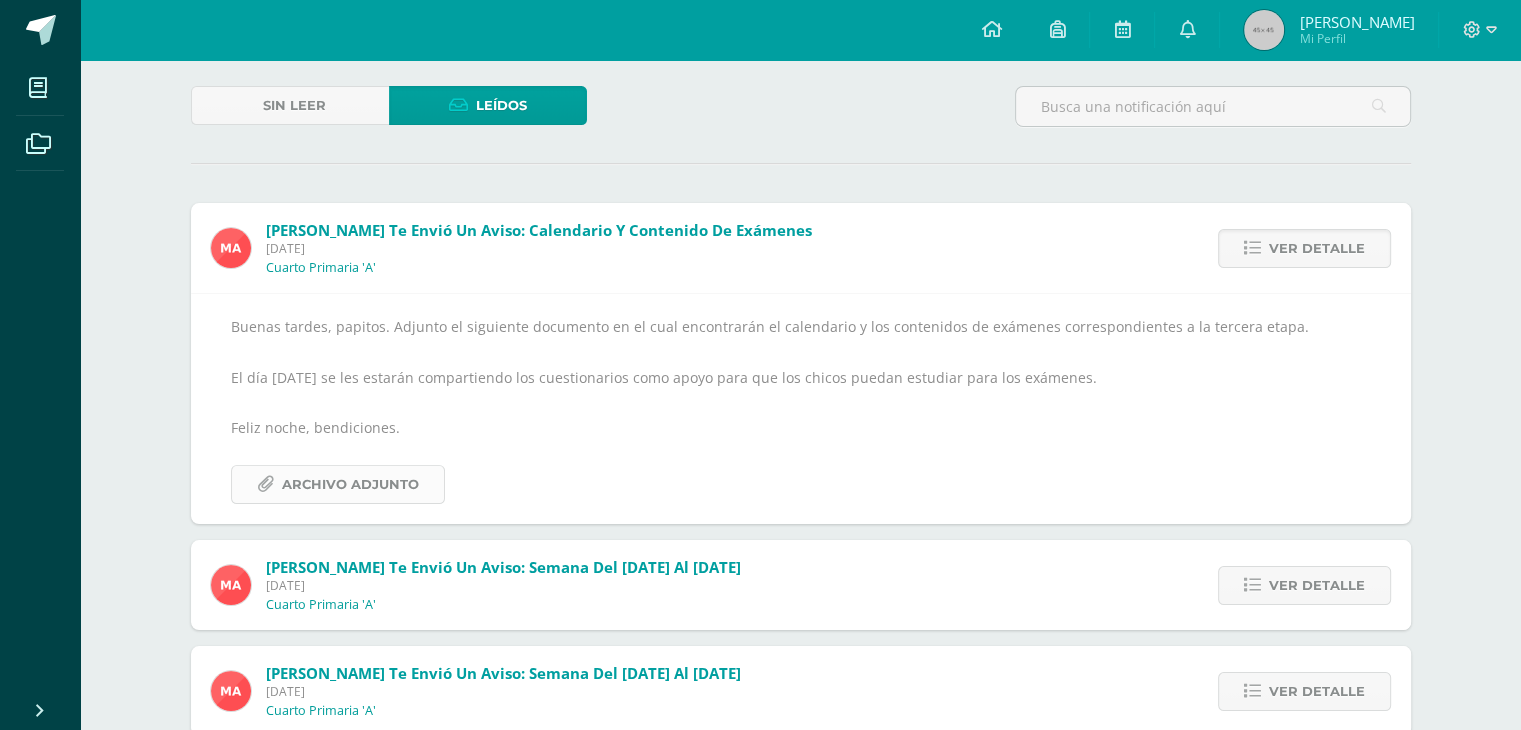 click on "Archivo Adjunto" at bounding box center (350, 484) 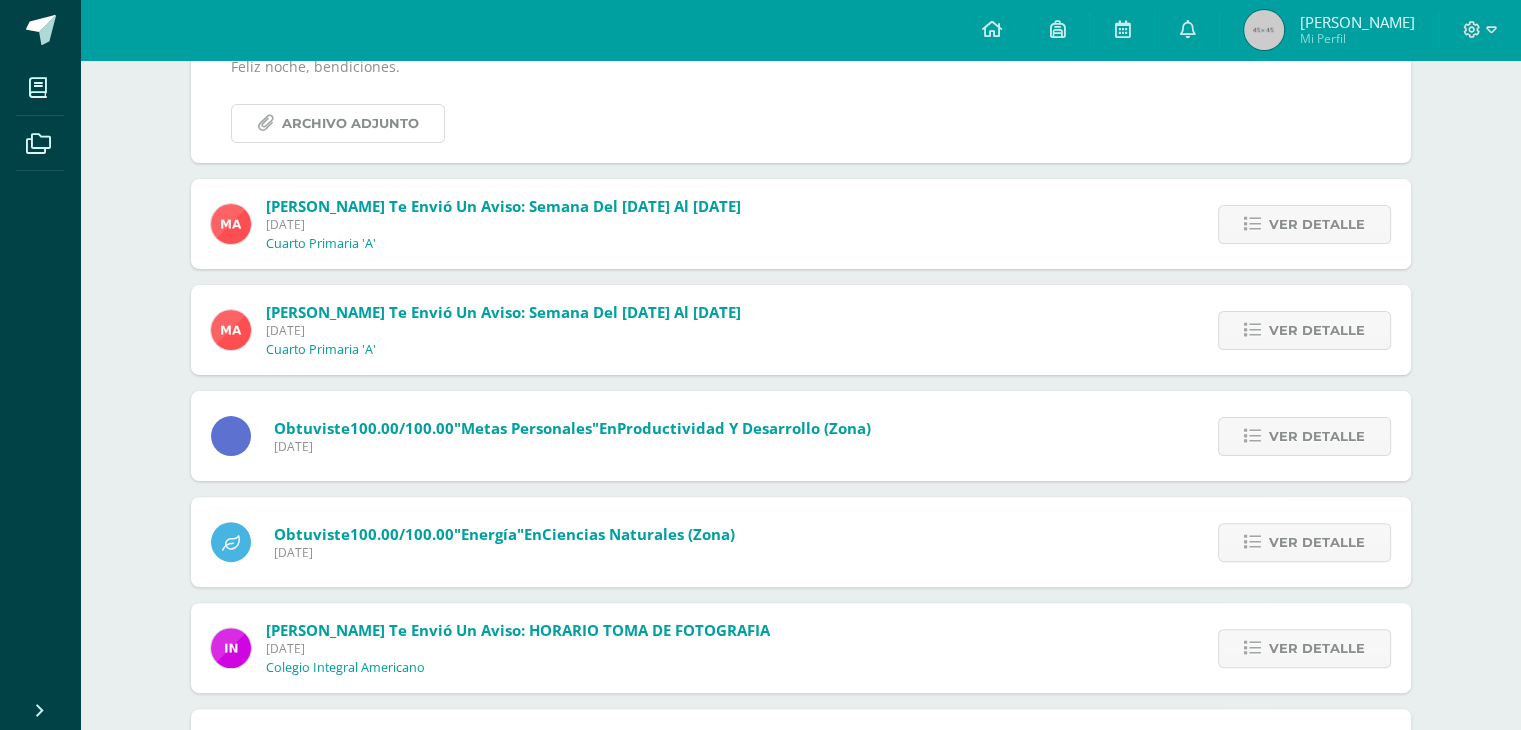 scroll, scrollTop: 468, scrollLeft: 0, axis: vertical 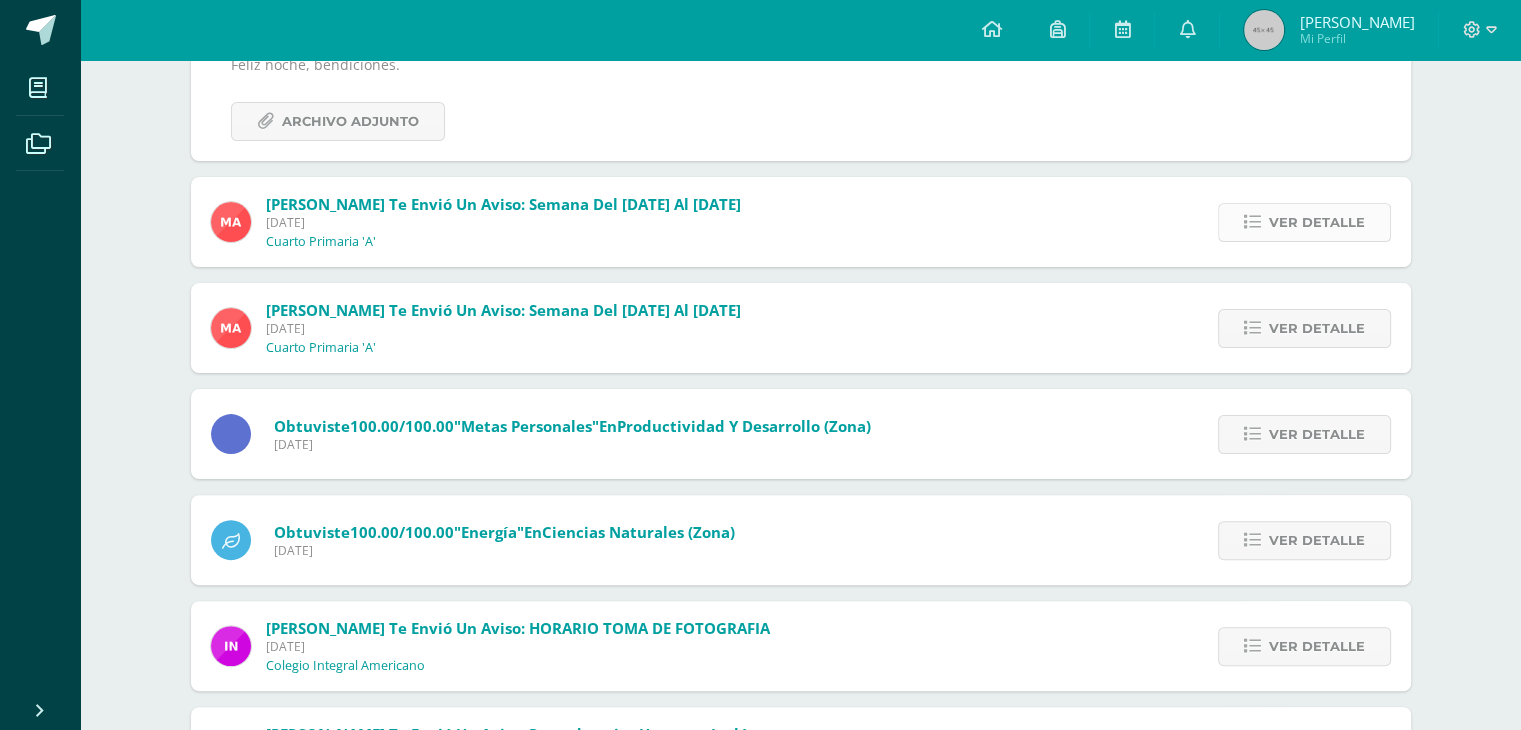 click on "Ver detalle" at bounding box center [1317, 222] 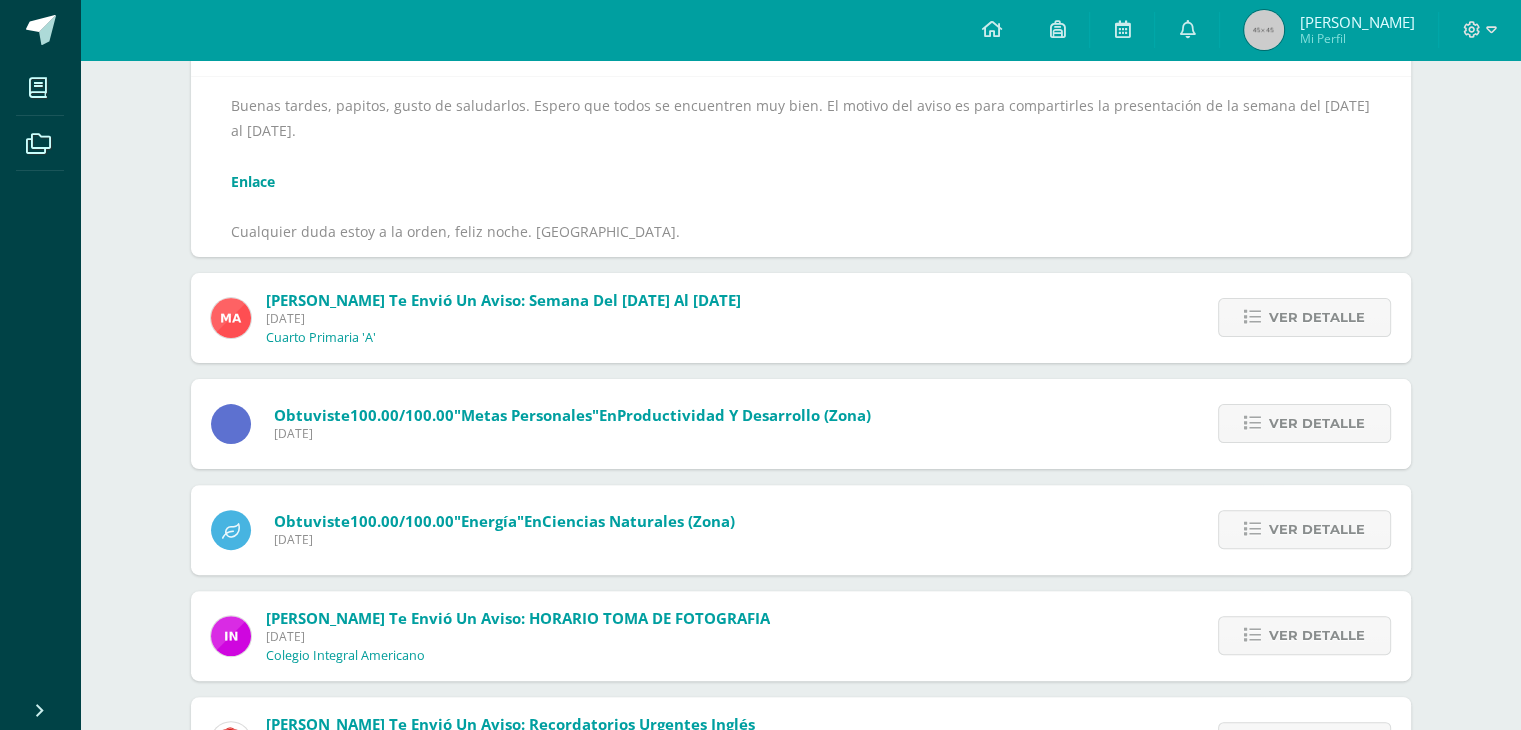 scroll, scrollTop: 409, scrollLeft: 0, axis: vertical 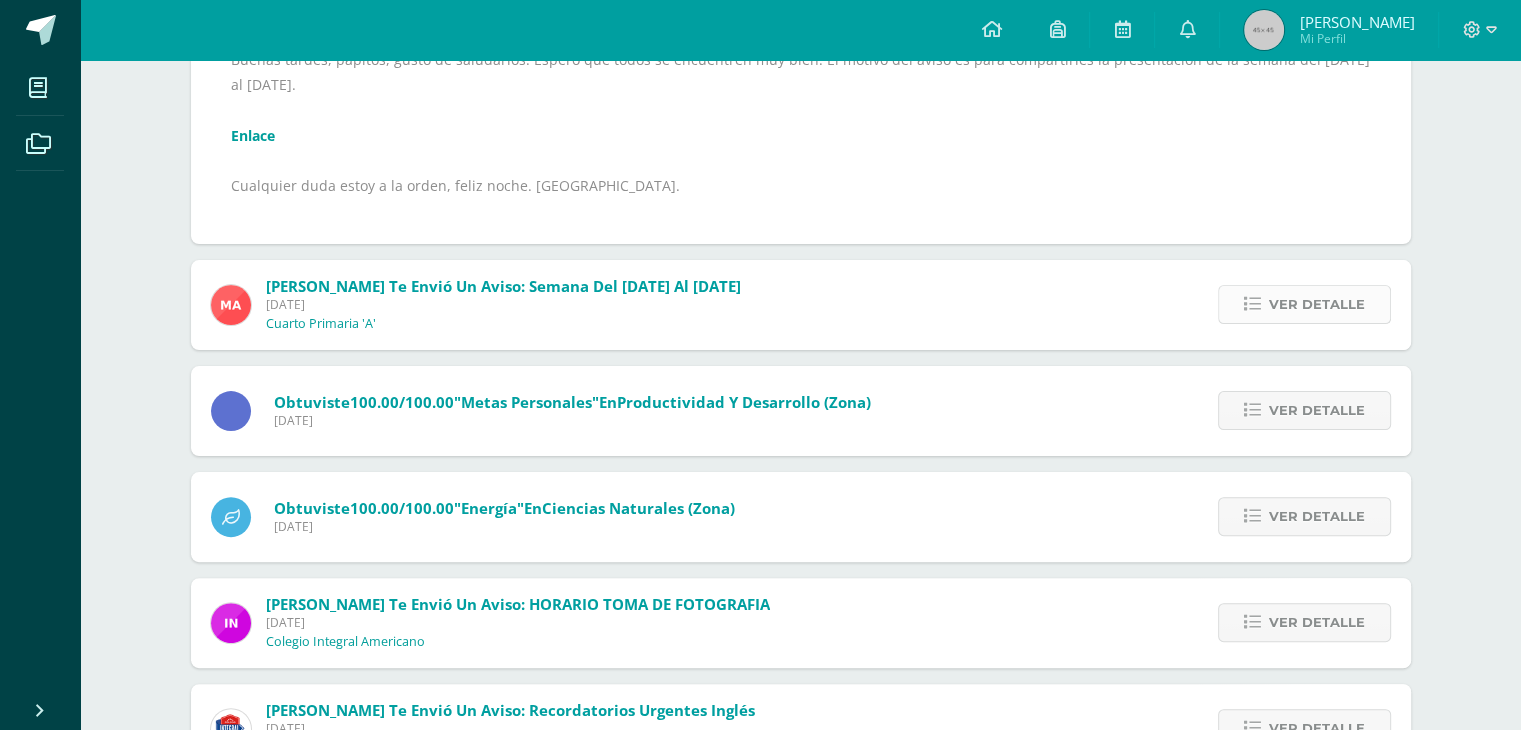 click on "Ver detalle" at bounding box center [1304, 304] 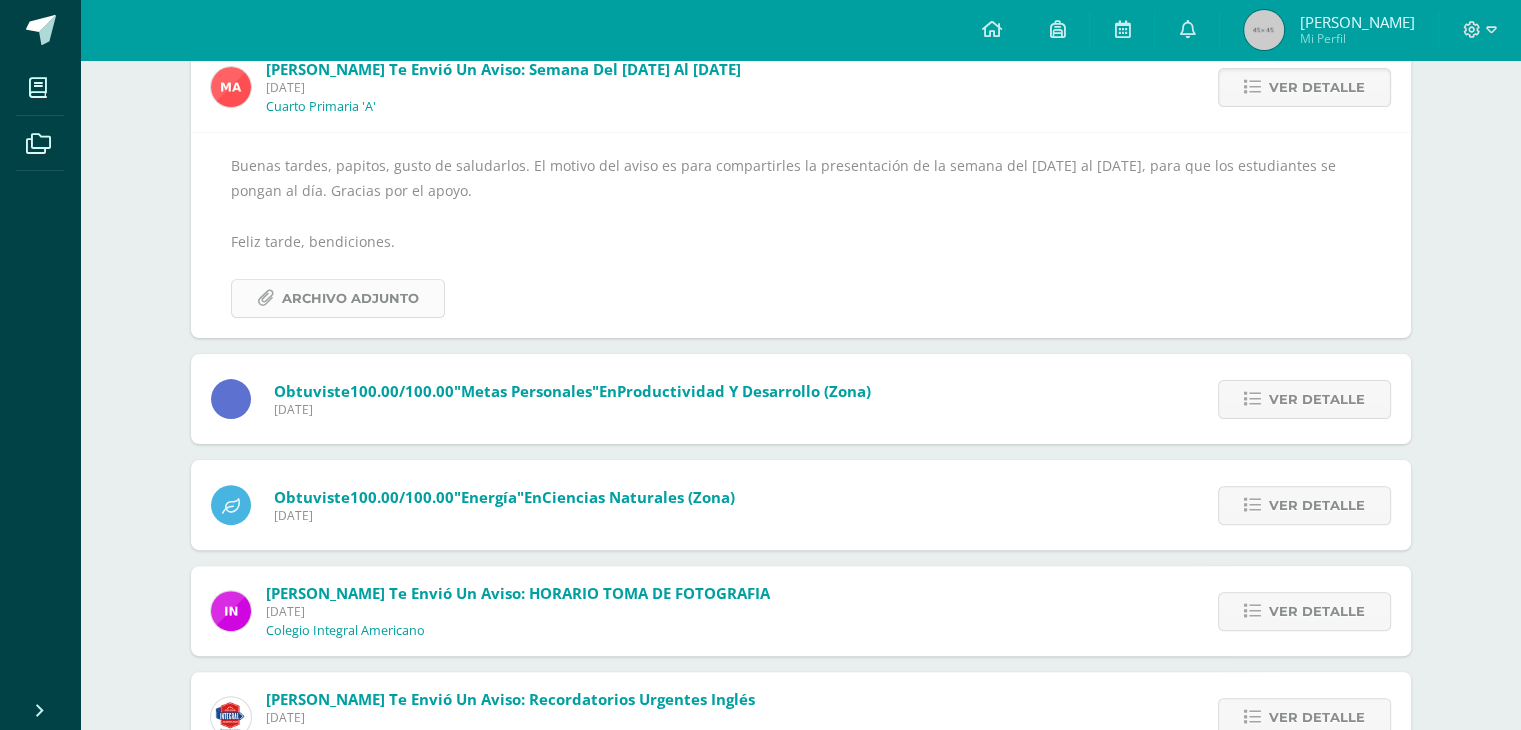 click on "Archivo Adjunto" at bounding box center (350, 298) 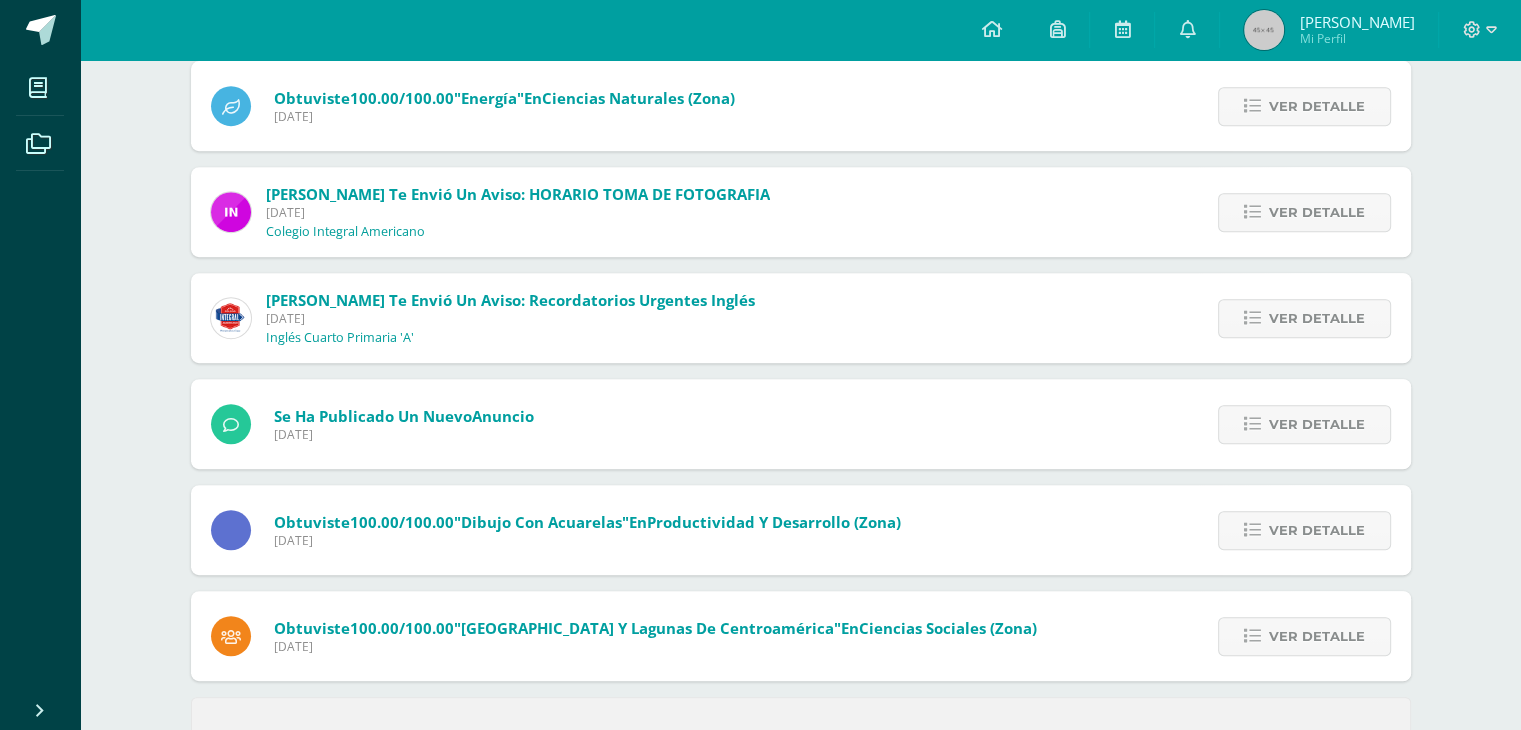 scroll, scrollTop: 879, scrollLeft: 0, axis: vertical 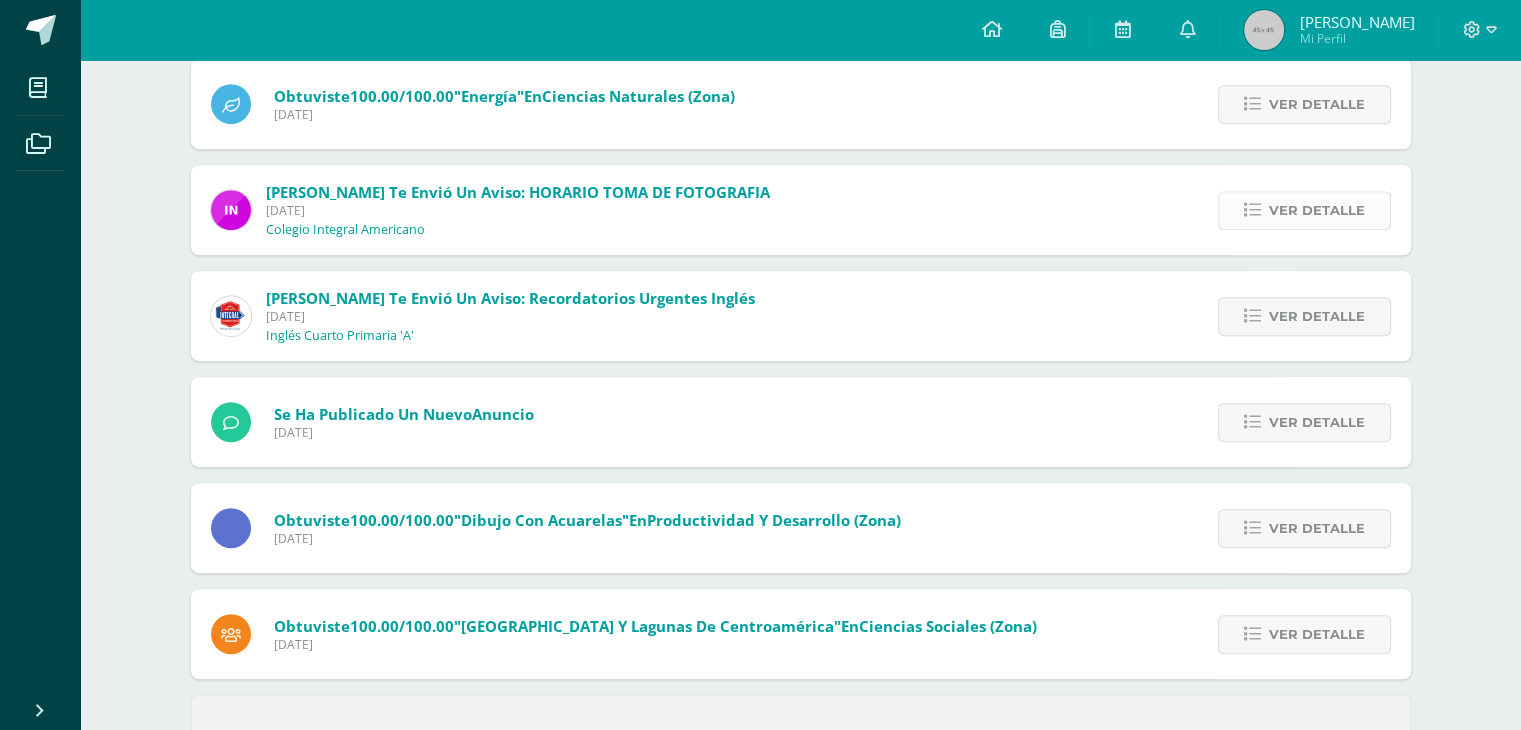 click on "Ver detalle" at bounding box center (1317, 210) 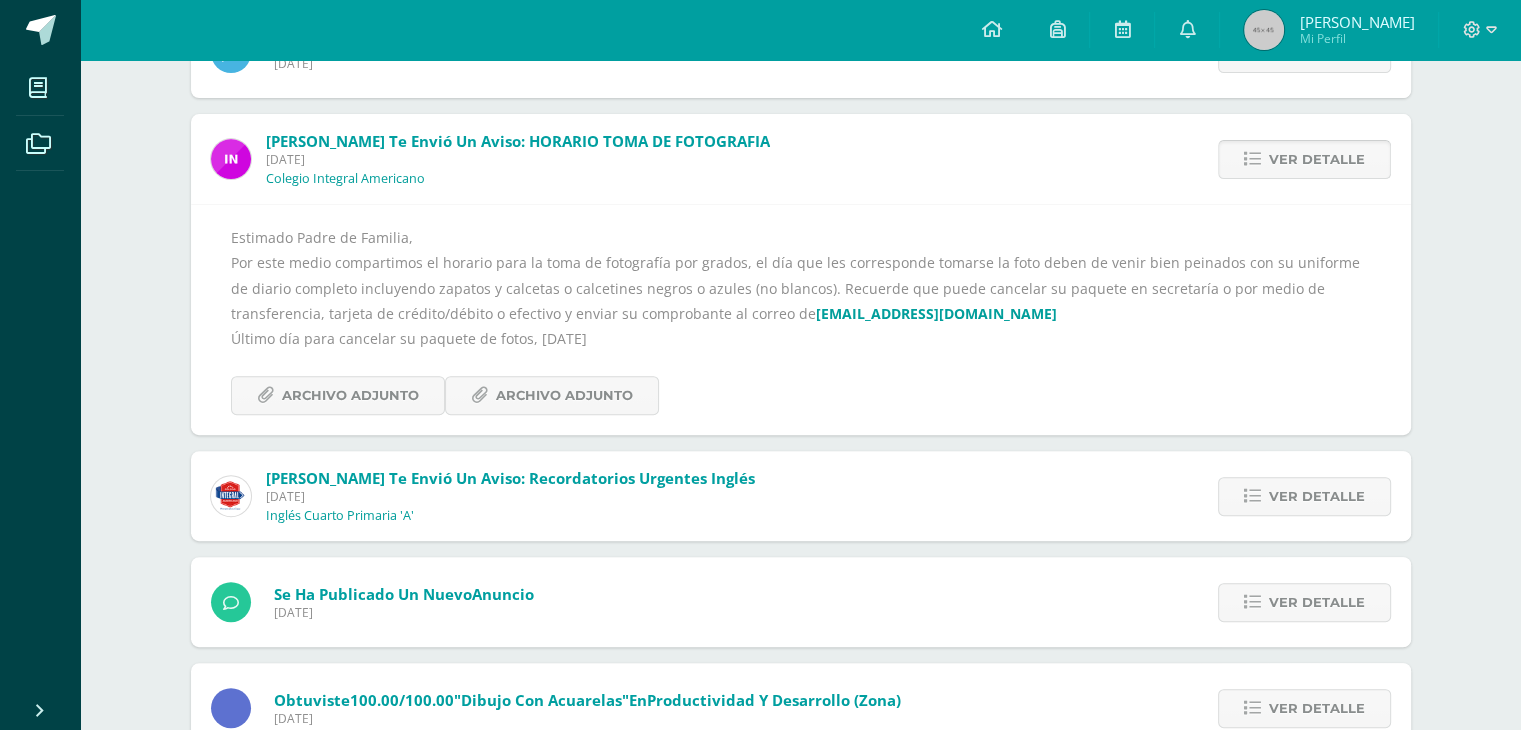 scroll, scrollTop: 672, scrollLeft: 0, axis: vertical 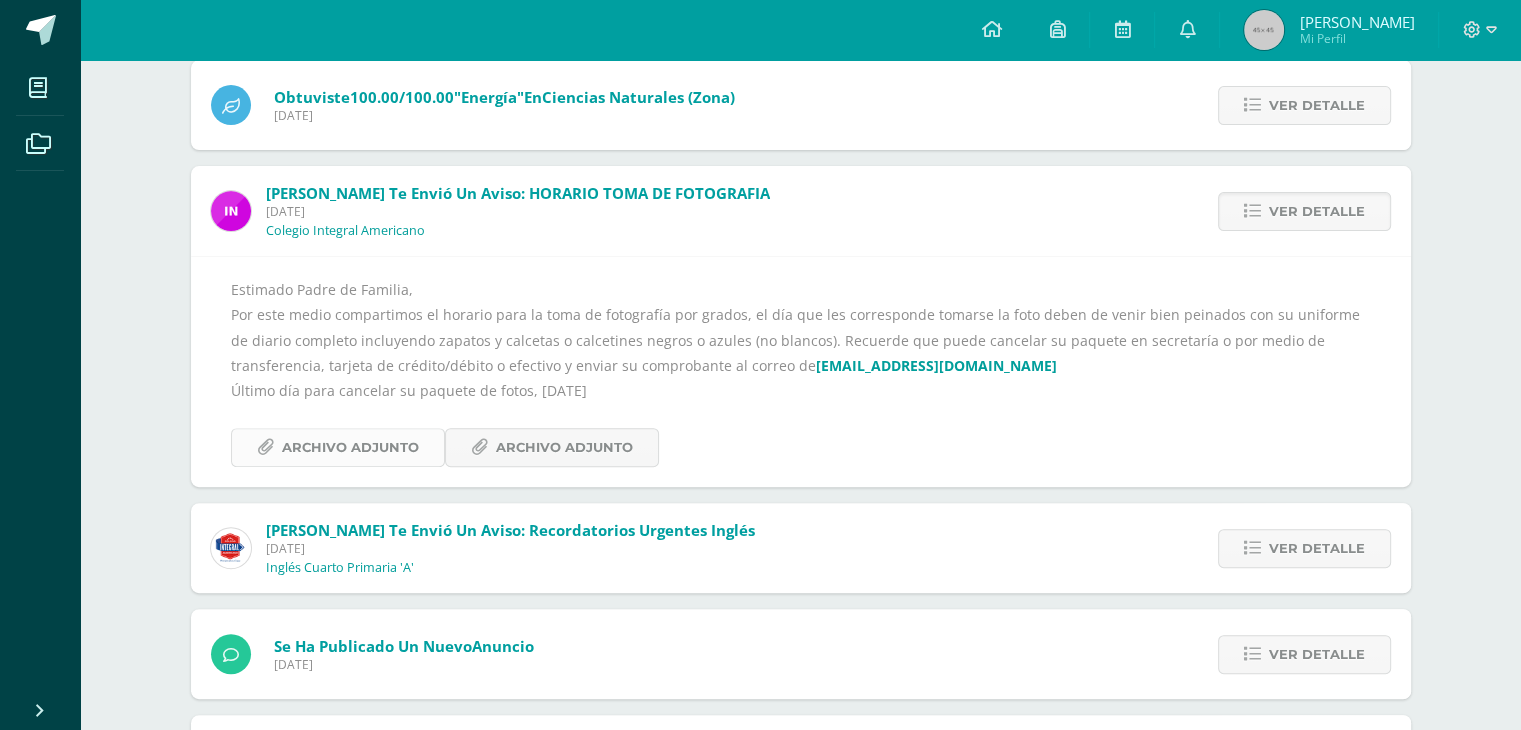click on "Archivo Adjunto" at bounding box center (350, 447) 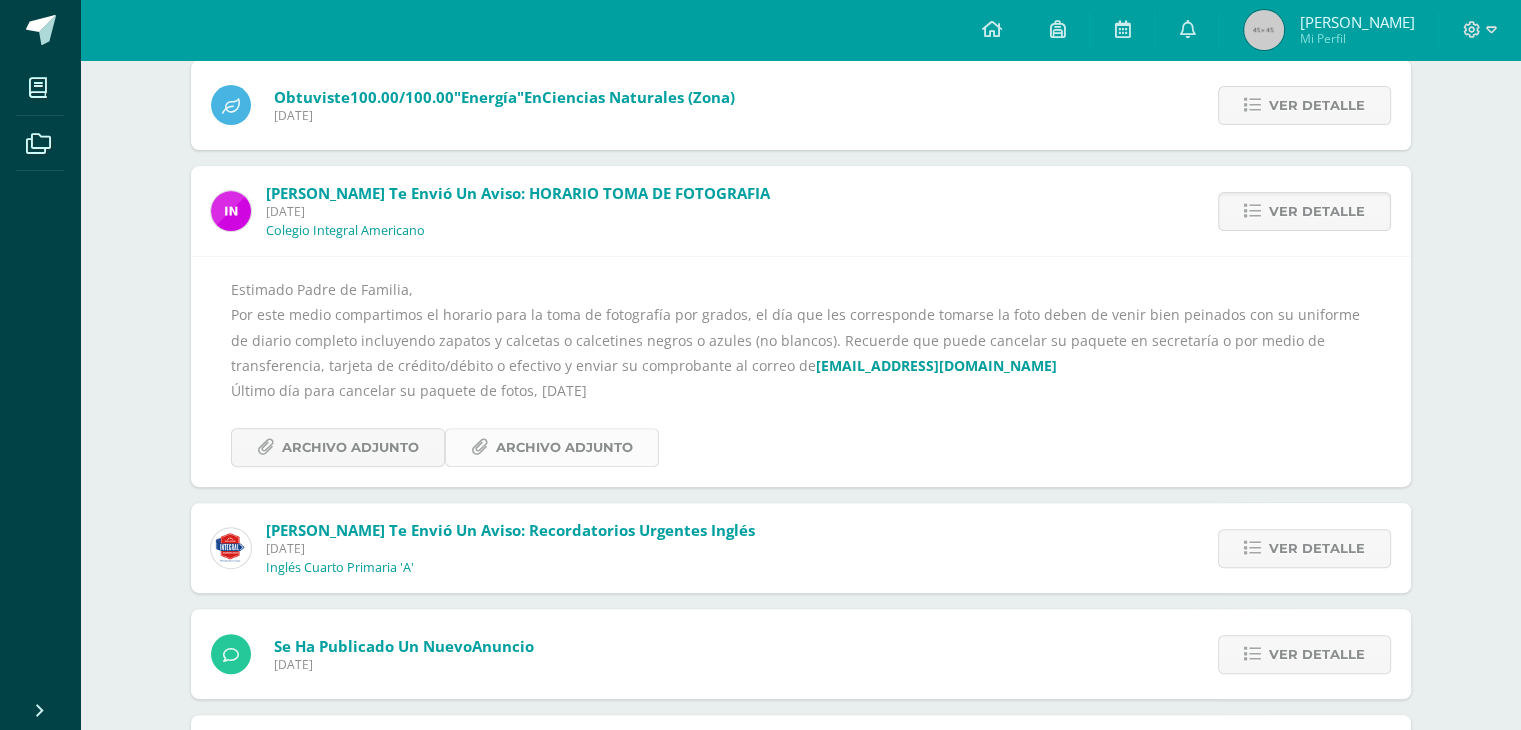 click on "Archivo Adjunto" at bounding box center (564, 447) 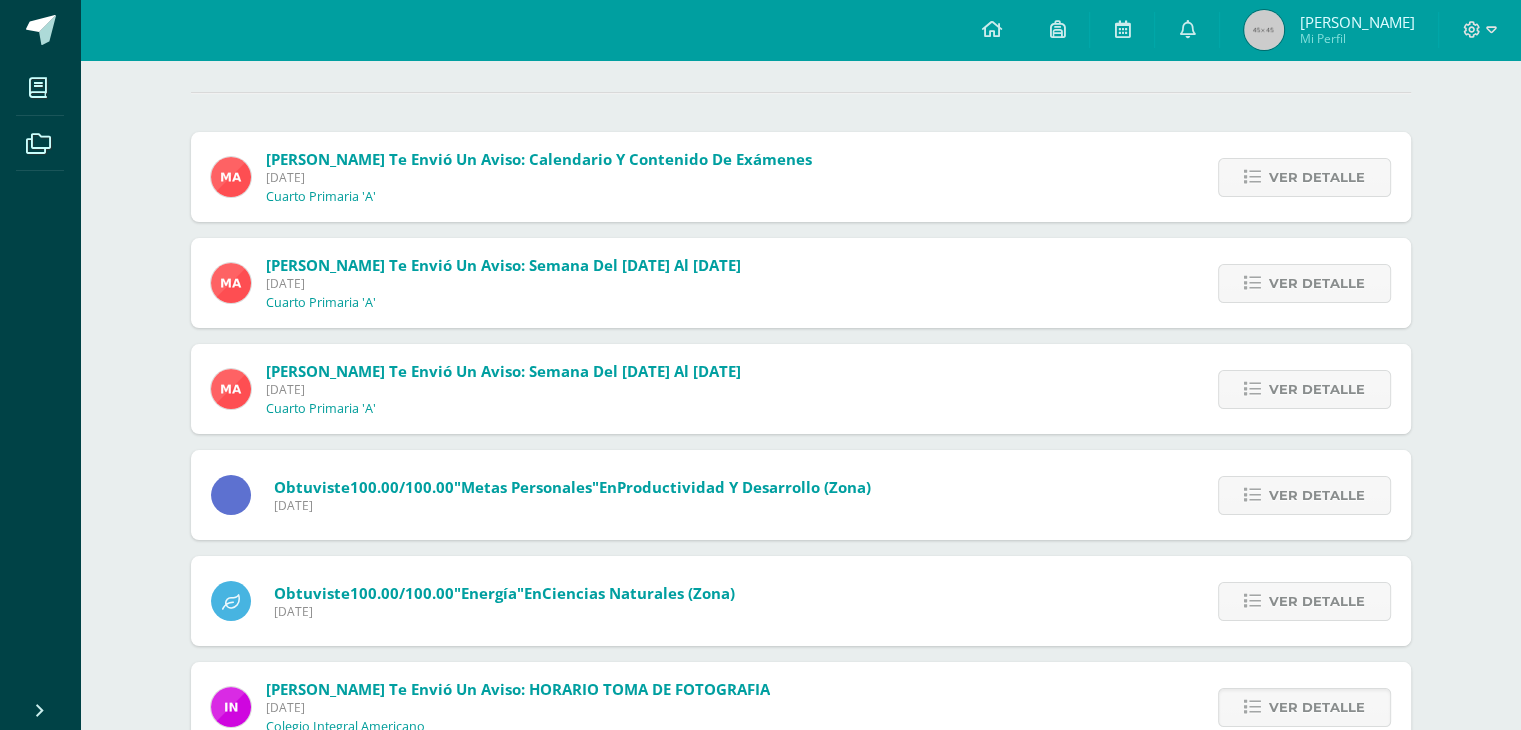 scroll, scrollTop: 0, scrollLeft: 0, axis: both 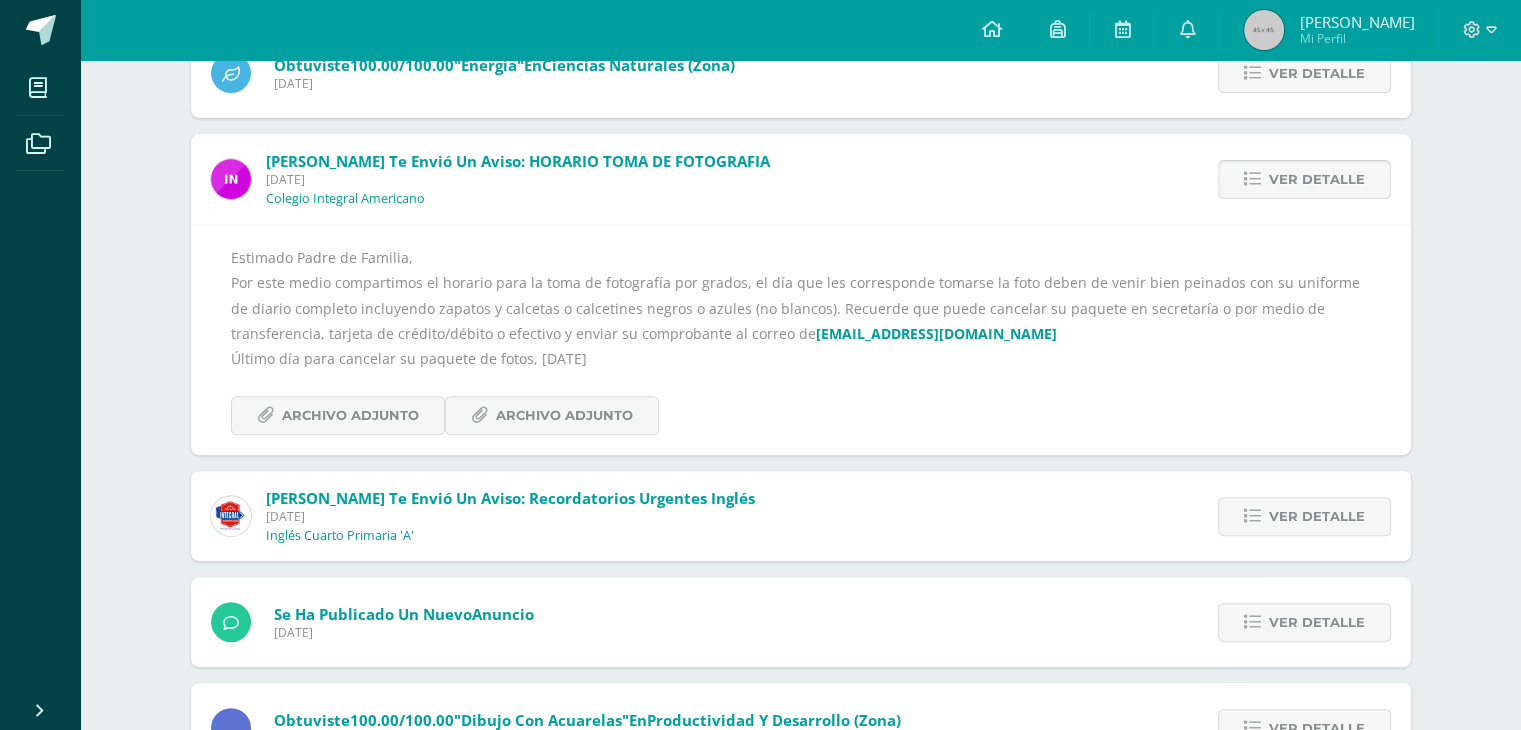 click on "Ver detalle" at bounding box center [1317, 179] 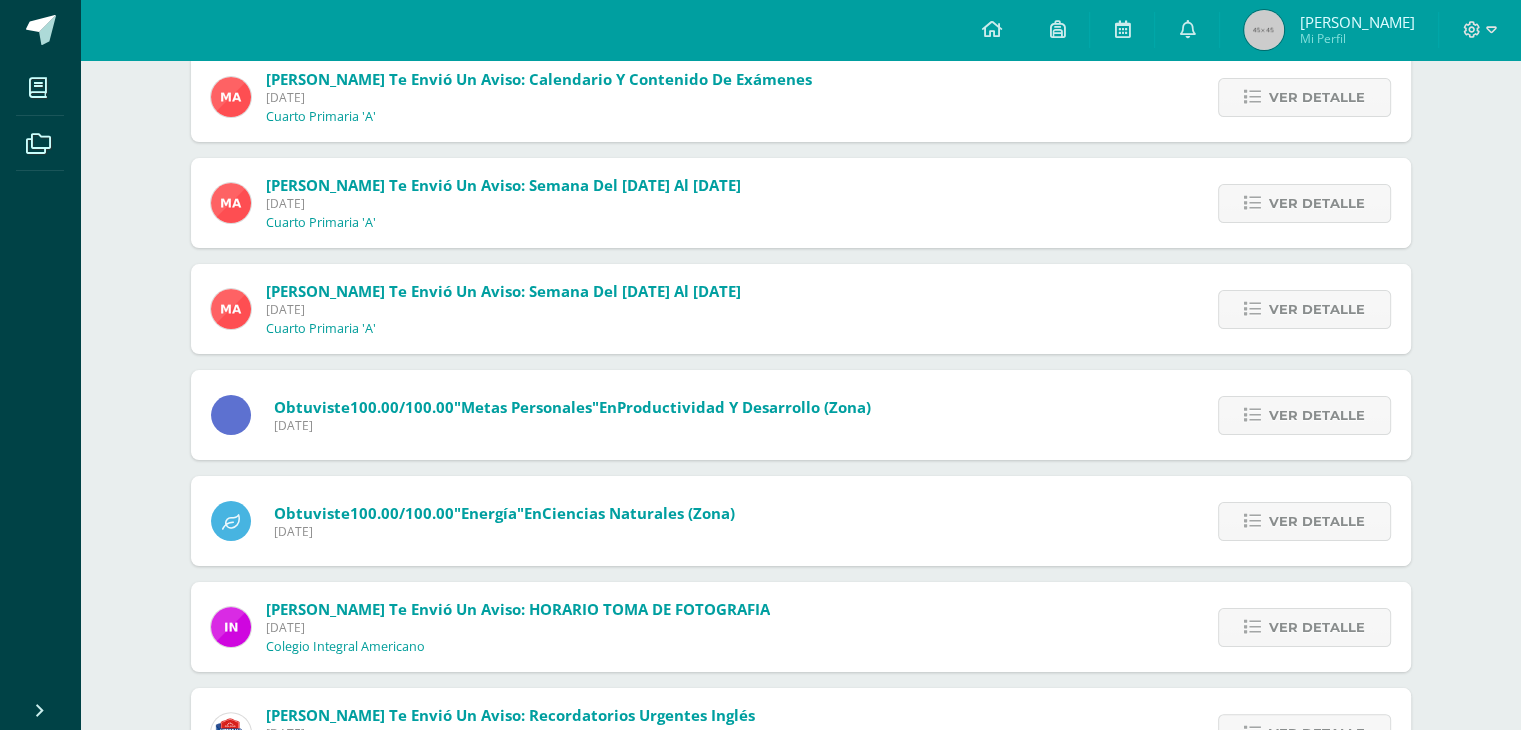 scroll, scrollTop: 0, scrollLeft: 0, axis: both 